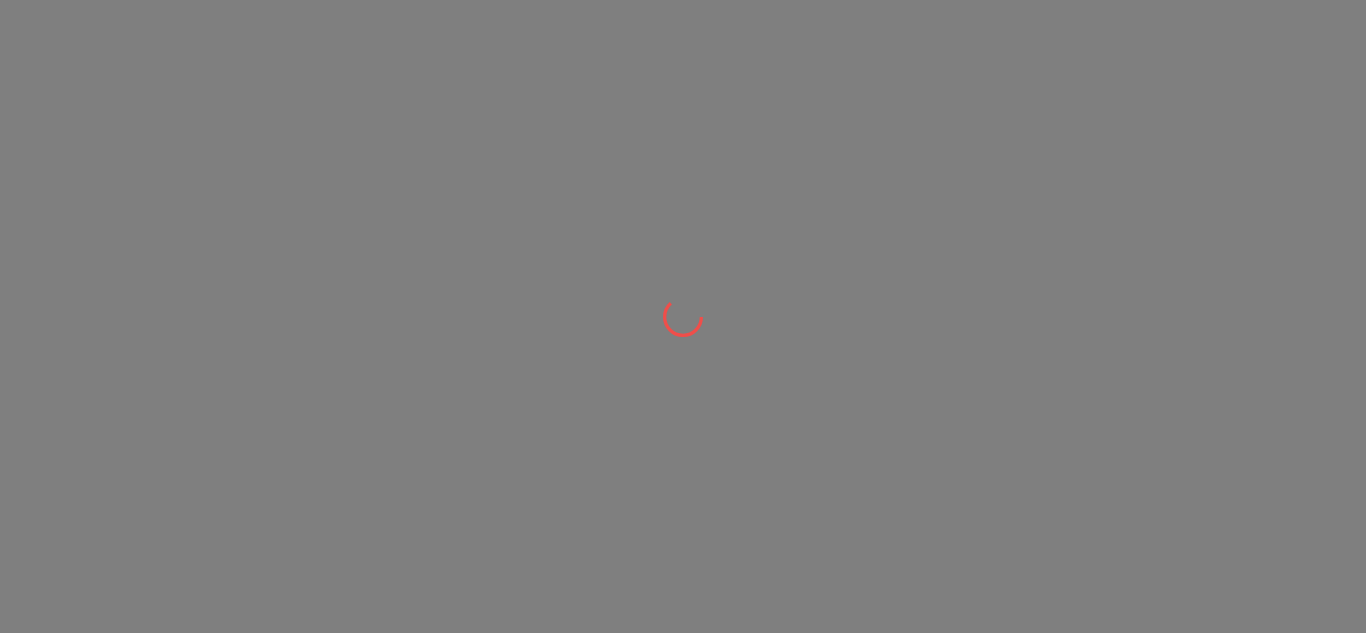 scroll, scrollTop: 0, scrollLeft: 0, axis: both 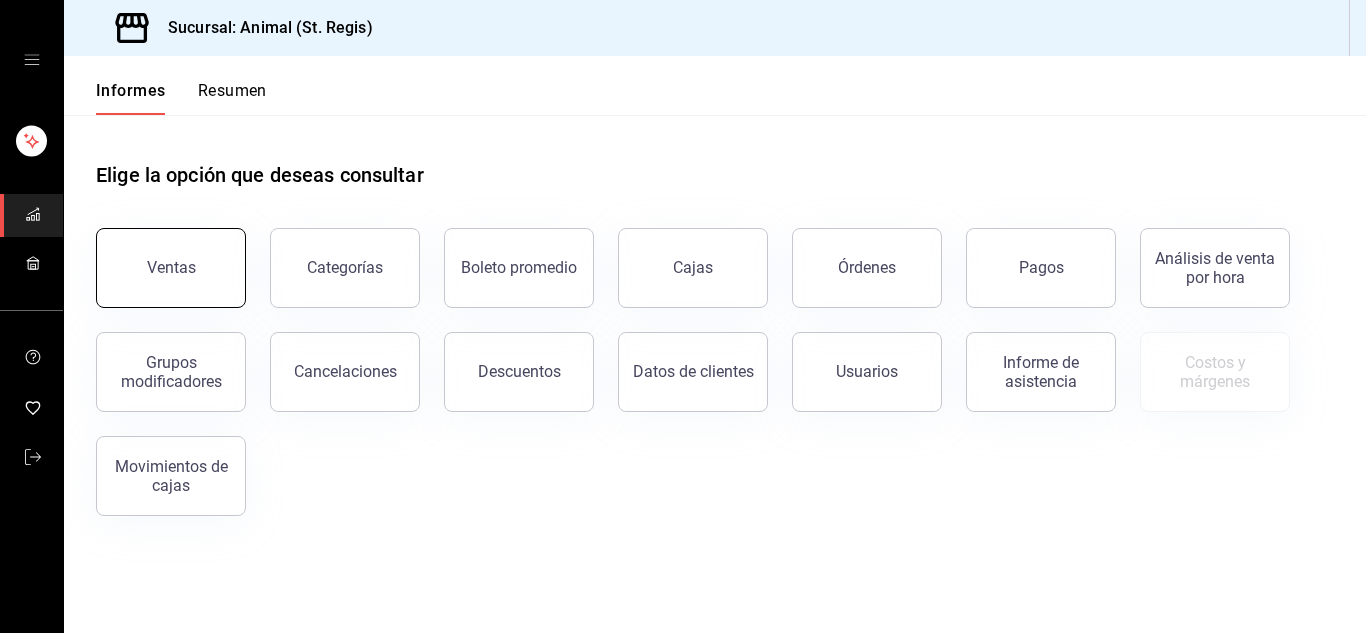 click on "Ventas" at bounding box center [171, 267] 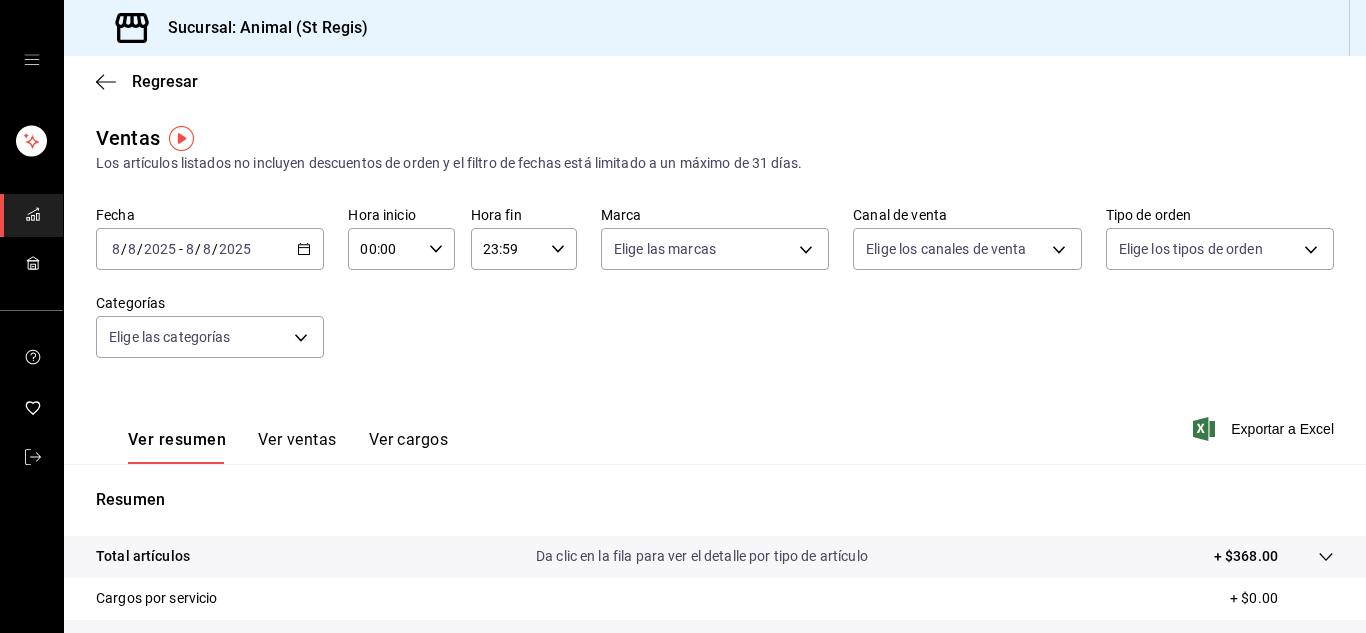 click on "00:00 Hora inicio" at bounding box center [401, 249] 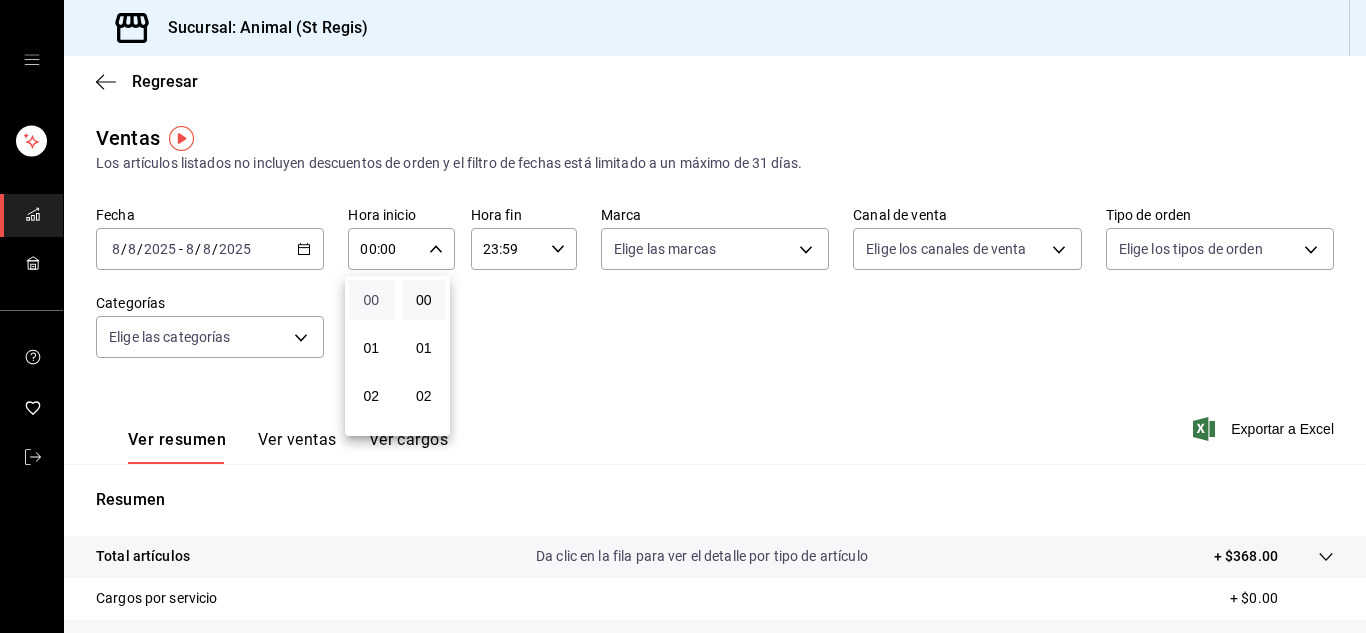 type 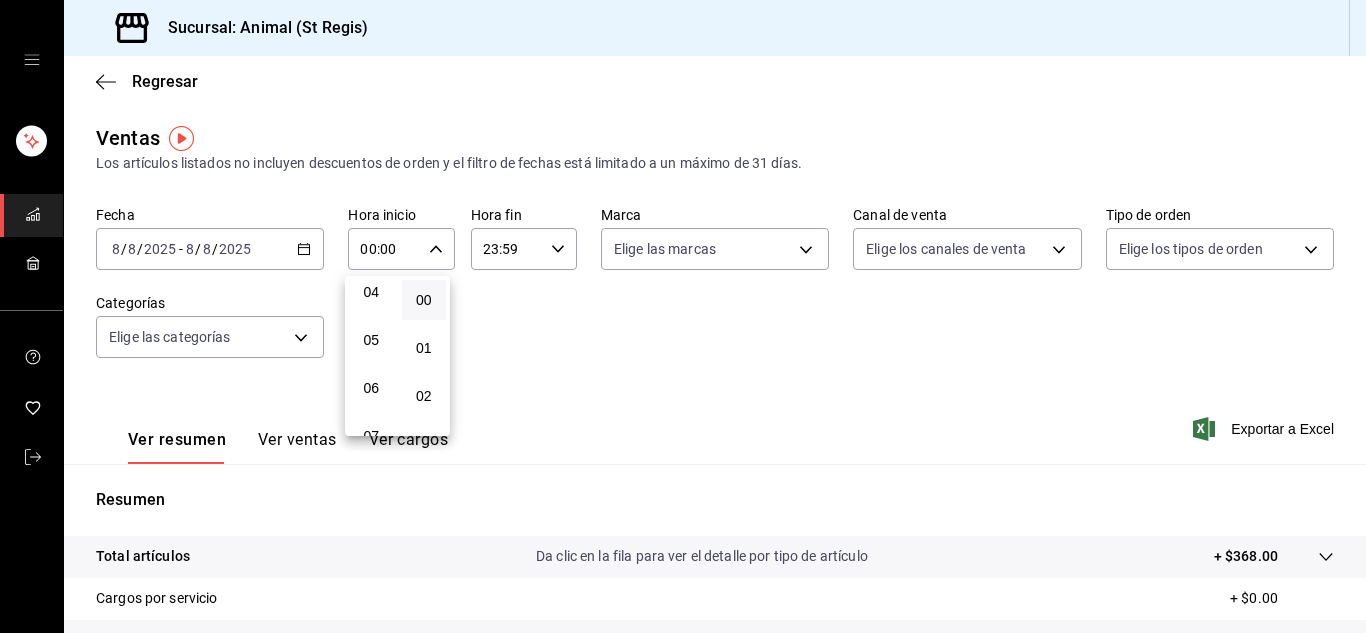 scroll, scrollTop: 240, scrollLeft: 0, axis: vertical 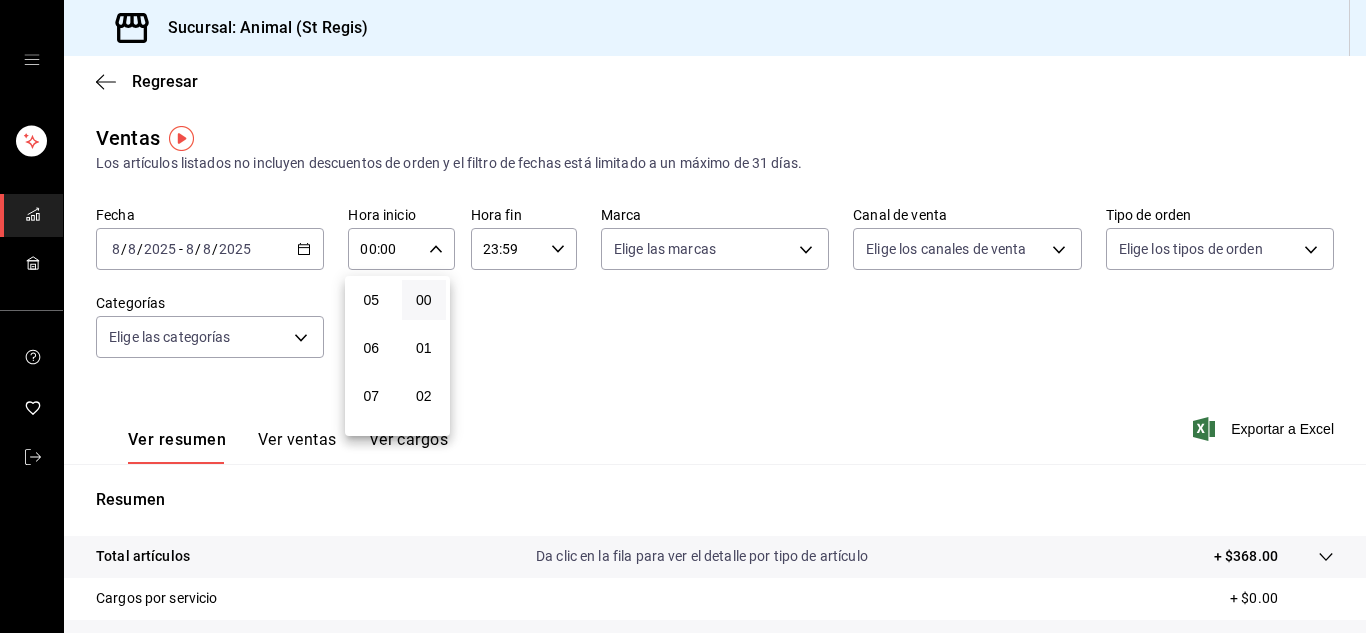 click on "00 01 02 03 04 05 06 07 08 09 10 11 12 13 14 15 16 17 18 19 20 21 22 23" at bounding box center [371, 356] 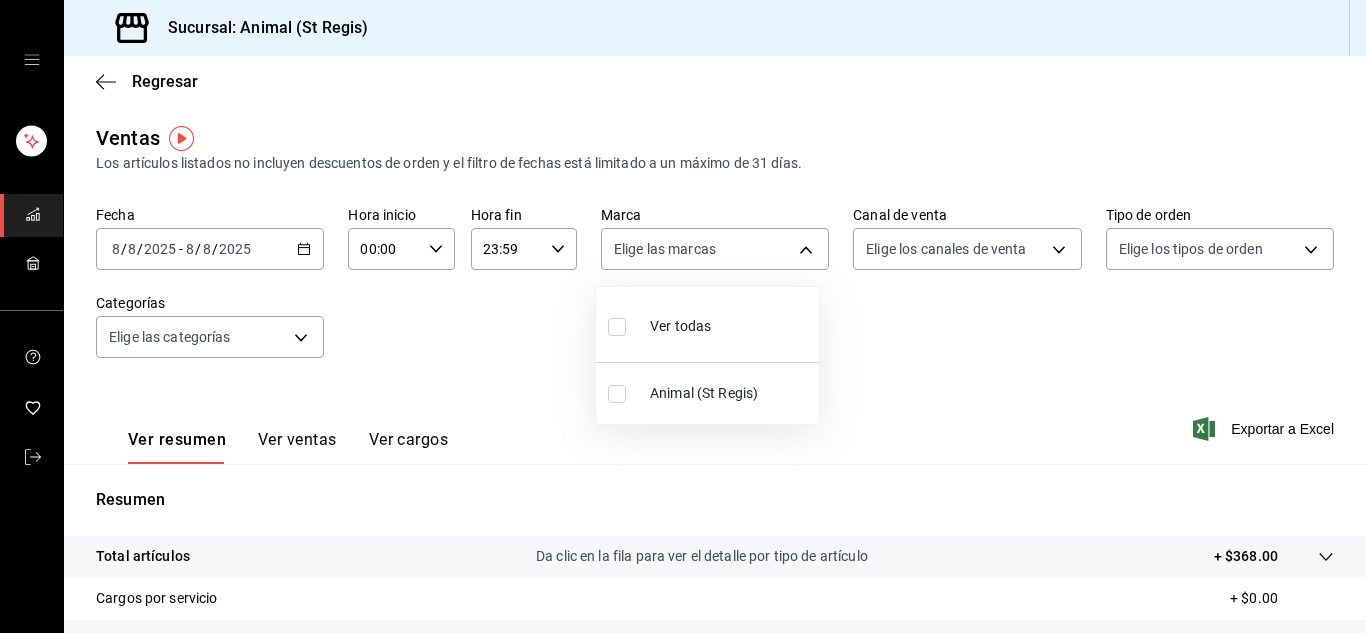 click on "Sucursal: Animal ([LOCATION]) Regresar Ventas Los artículos listados no incluyen descuentos de orden y el filtro de fechas está limitado a un máximo de 31 días. Fecha [DATE] [DATE] - [DATE] [DATE] Hora inicio 00:00 Hora inicio Hora fin 23:59 Hora fin Marca Elige las marcas Canal de venta Elige los canales de venta Tipo de orden Elige los tipos de orden Categorías Elige las categorías Ver resumen Ver ventas Ver cargos Exportar a Excel Resumen Total artículos Da clic en la fila para ver el detalle por tipo de artículo + $[MONEY] Cargos por servicio + $[MONEY] Venta bruta = $[MONEY] Descuentos totales - $[MONEY] Certificados de regalo - $[MONEY] Venta total = $[MONEY] Impuestos - $[MONEY] Venta neta = $[MONEY] Texto original Valora esta traducción Tu opinión servirá para ayudar a mejorar el Traductor de Google GANA 1 MES GRATIS EN TU SUSCRIPCIÓN AQUÍ Ver video tutorial Ir a video Visitar centro de ayuda ([PHONE]) [EMAIL] Visitar centro de ayuda" at bounding box center (683, 316) 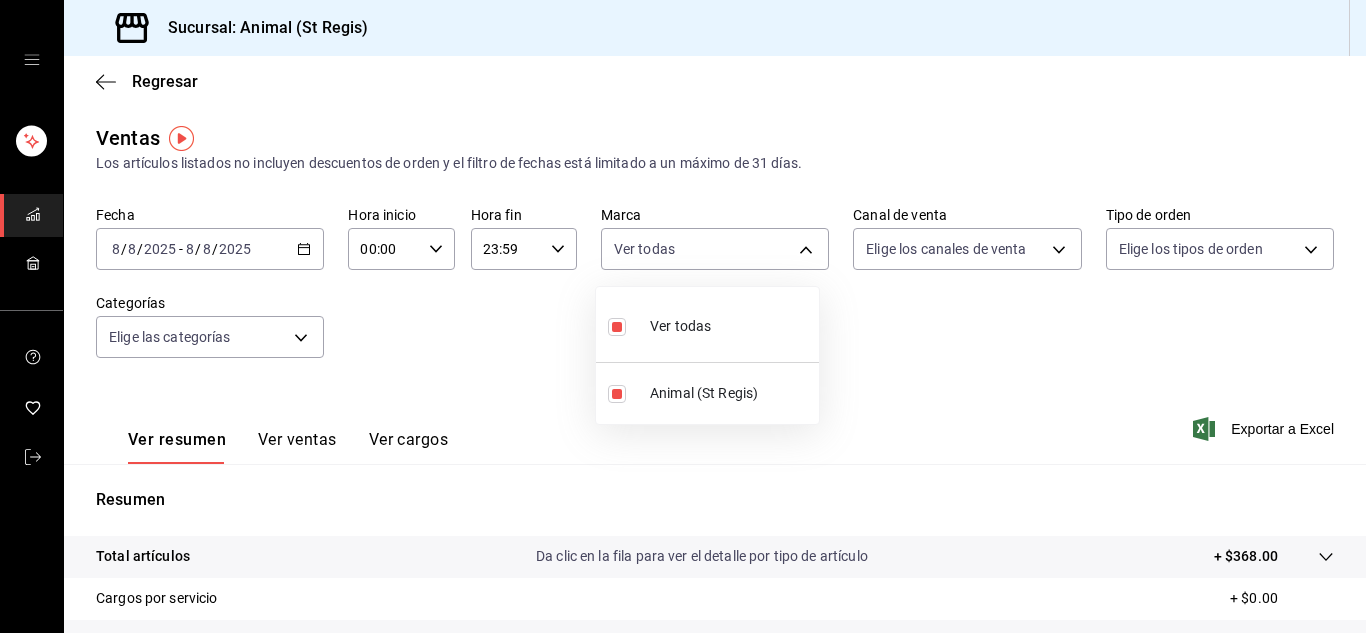 click at bounding box center (683, 316) 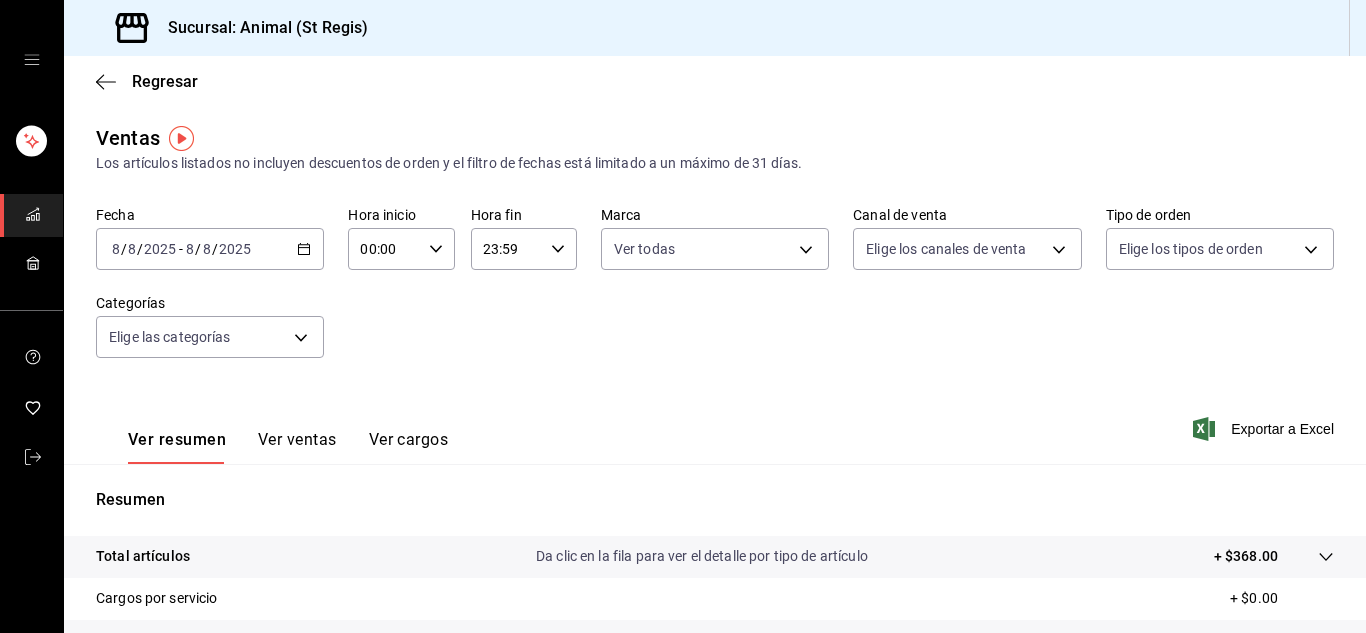 click on "Sucursal: Animal ([LOCATION]) Regresar Ventas Los artículos listados no incluyen descuentos de orden y el filtro de fechas está limitado a un máximo de 31 días. Fecha [DATE] [DATE] - [DATE] [DATE] Hora inicio 00:00 Hora inicio Hora fin 23:59 Hora fin Marca Ver todas [UUID] Canal de venta Elige los canales de venta Tipo de orden Elige los tipos de orden Categorías Elige las categorías Ver resumen Ver ventas Ver cargos Exportar a Excel Resumen Total artículos Da clic en la fila para ver el detalle por tipo de artículo + $[MONEY] Cargos por servicio + $[MONEY] Venta bruta = $[MONEY] Descuentos totales - $[MONEY] Certificados de regalo - $[MONEY] Venta total = $[MONEY] Impuestos - $[MONEY] Venta neta = $[MONEY] Texto original Valora esta traducción Tu opinión servirá para ayudar a mejorar el Traductor de Google GANA 1 MES GRATIS EN TU SUSCRIPCIÓN AQUÍ Ver video tutorial Ir a video Visitar centro de ayuda" at bounding box center (683, 316) 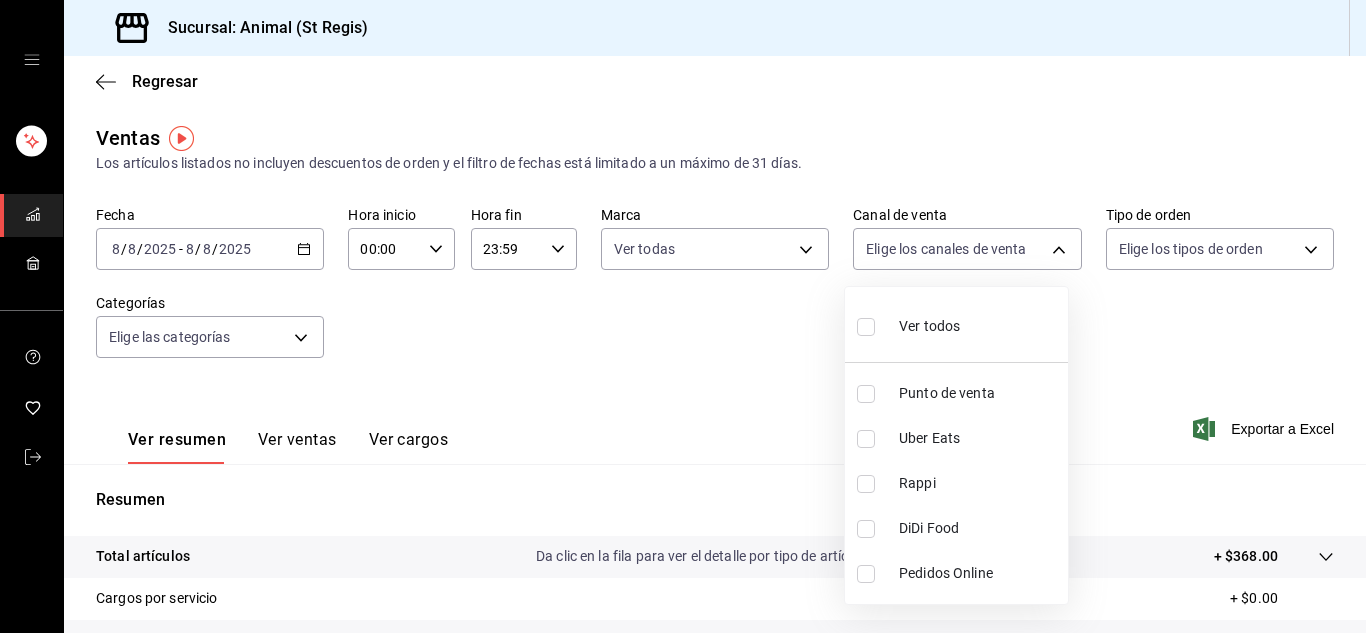 click on "Ver todos" at bounding box center [956, 324] 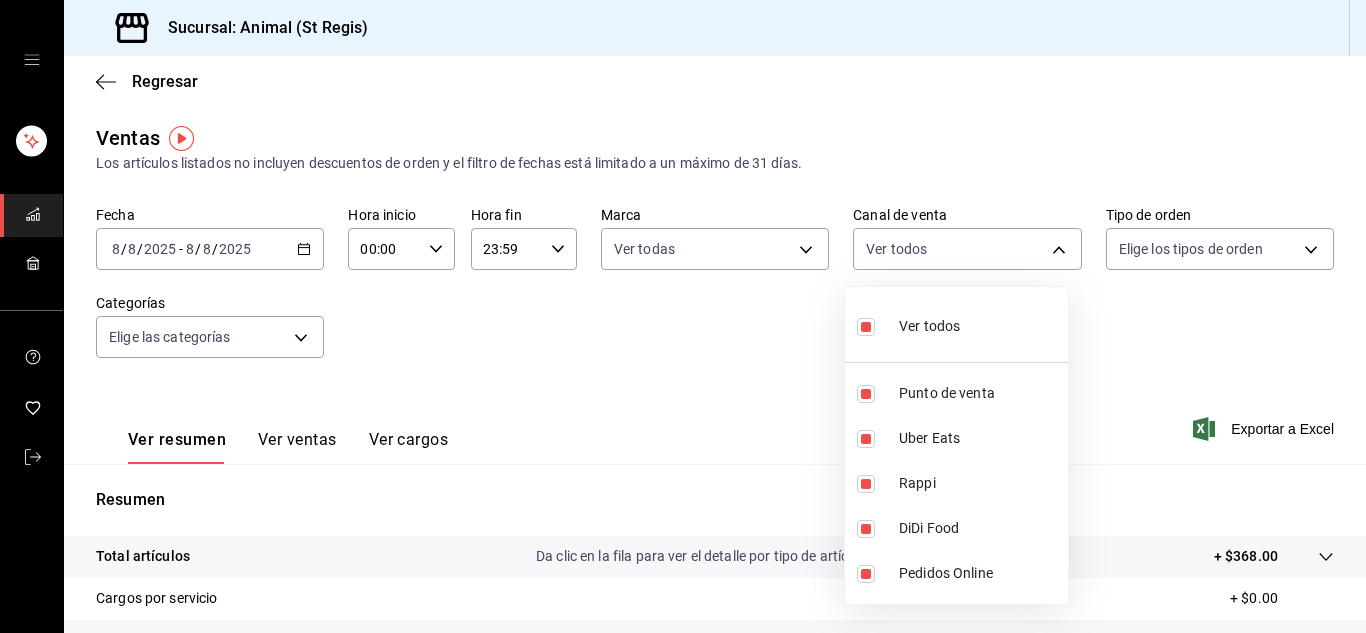 click at bounding box center [683, 316] 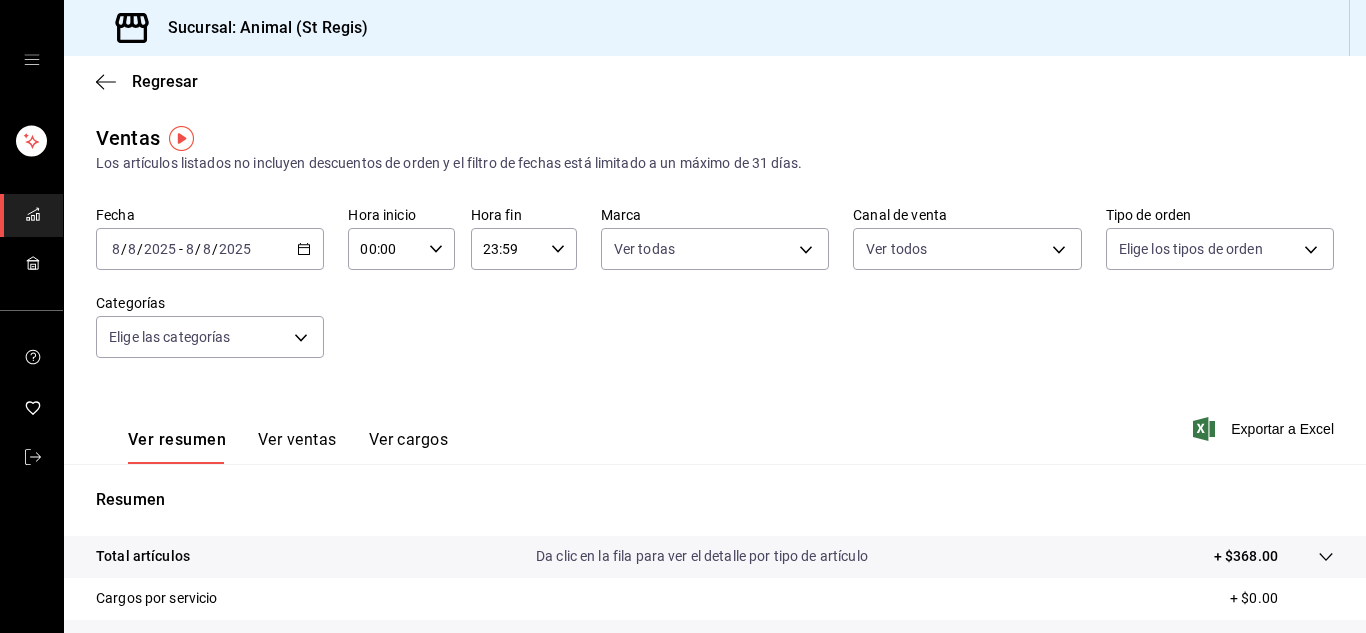 click on "Sucursal: Animal ([LOCATION]) Regresar Ventas Los artículos listados no incluyen descuentos de orden y el filtro de fechas está limitado a un máximo de 31 días. Fecha [DATE] [DATE] - [DATE] [DATE] Hora inicio 00:00 Hora inicio Hora fin 23:59 Hora fin Marca Ver todas [UUID] Canal de venta Ver todos PARROT,UBER_EATS,RAPPI,DIDI_FOOD,ONLINE Tipo de orden Elige los tipos de orden Categorías Elige las categorías Ver resumen Ver ventas Ver cargos Exportar a Excel Resumen Total artículos Da clic en la fila para ver el detalle por tipo de artículo + $[MONEY] Cargos por servicio + $[MONEY] Venta bruta = $[MONEY] Descuentos totales - $[MONEY] Certificados de regalo - $[MONEY] Venta total = $[MONEY] Impuestos - $[MONEY] Venta neta = $[MONEY] Texto original Valora esta traducción Tu opinión servirá para ayudar a mejorar el Traductor de Google GANA 1 MES GRATIS EN TU SUSCRIPCIÓN AQUÍ Ver video tutorial Ir a video Visitar centro de ayuda ([PHONE]) [EMAIL]" at bounding box center (683, 316) 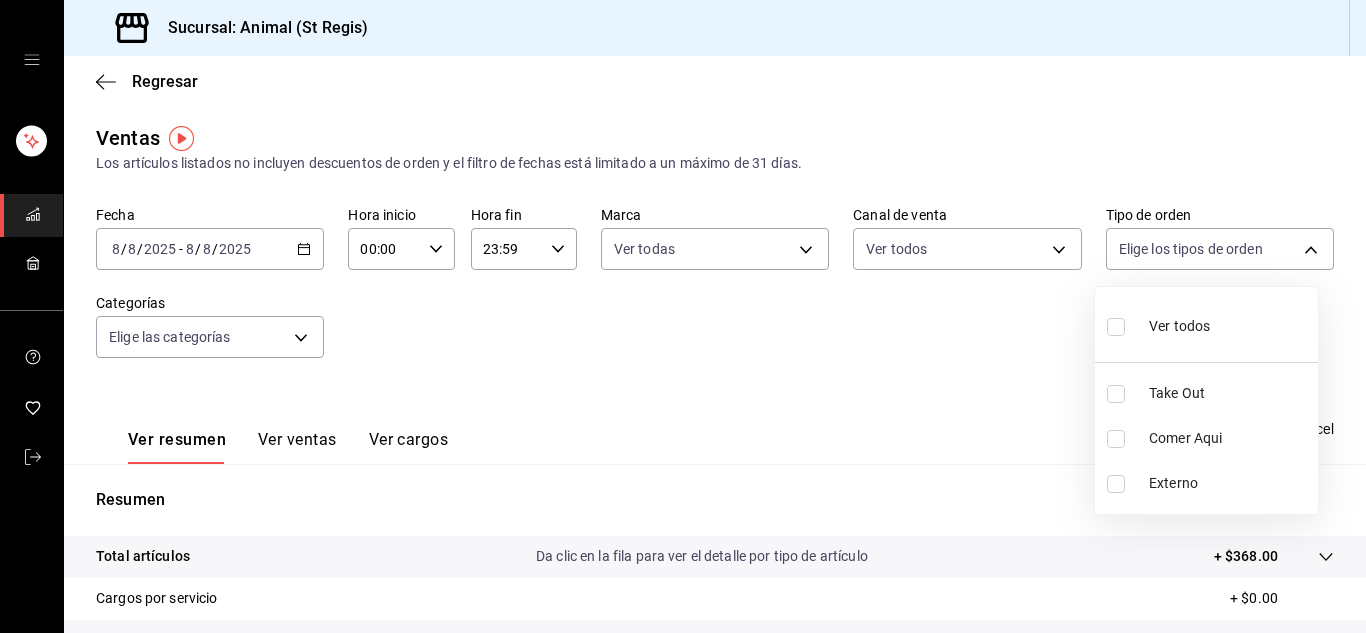 click on "Ver todos" at bounding box center (1158, 324) 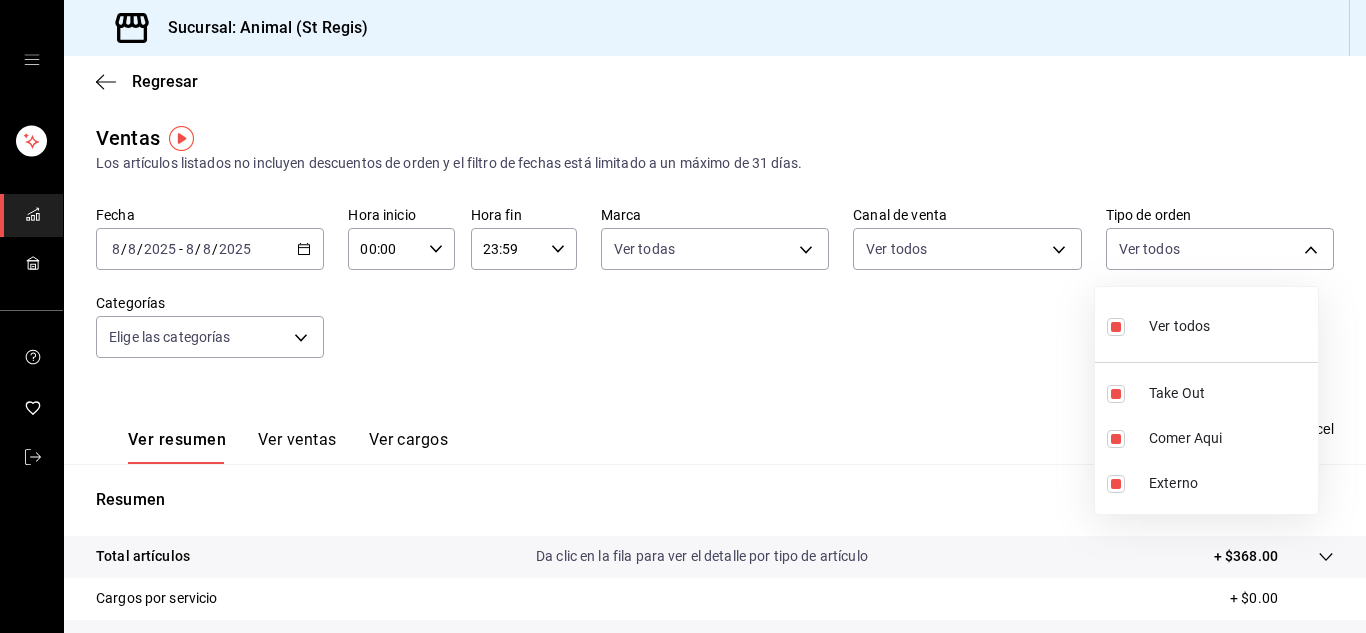 click at bounding box center [683, 316] 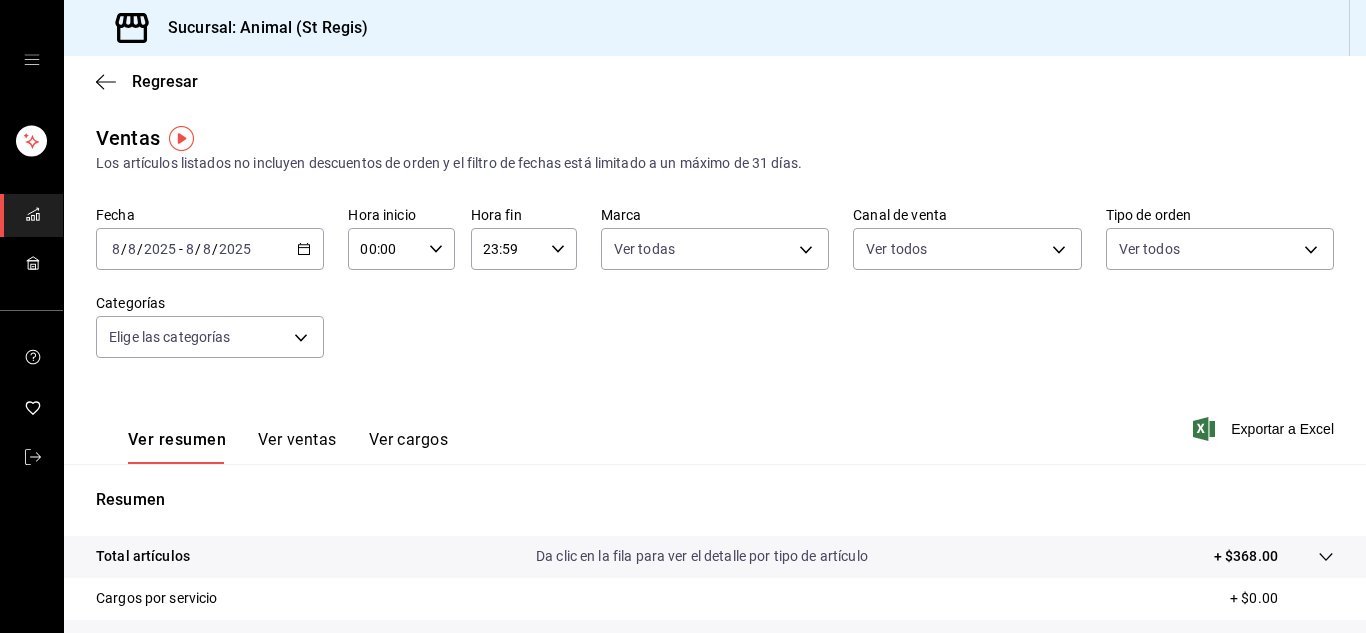 click on "Sucursal: Animal ([LOCATION]) Regresar Ventas Los artículos listados no incluyen descuentos de orden y el filtro de fechas está limitado a un máximo de 31 días. Fecha [DATE] [DATE] - [DATE] [DATE] Hora inicio 00:00 Hora inicio Hora fin 23:59 Hora fin Marca Ver todas [UUID] Canal de venta Ver todos PARROT,UBER_EATS,RAPPI,DIDI_FOOD,ONLINE Tipo de orden Ver todos [UUID],[UUID],[EXTERNAL] Categorías Elige las categorías Ver resumen Ver ventas Ver cargos Exportar a Excel Resumen Total artículos Da clic en la fila para ver el detalle por tipo de artículo + $[MONEY] Cargos por servicio + $[MONEY] Venta bruta = $[MONEY] Descuentos totales - $[MONEY] Certificados de regalo - $[MONEY] Venta total = $[MONEY] Impuestos - $[MONEY] Venta neta = $[MONEY] Texto original Valora esta traducción Tu opinión servirá para ayudar a mejorar el Traductor de Google GANA 1 MES GRATIS EN TU SUSCRIPCIÓN AQUÍ Ver video tutorial Take Out" at bounding box center [683, 316] 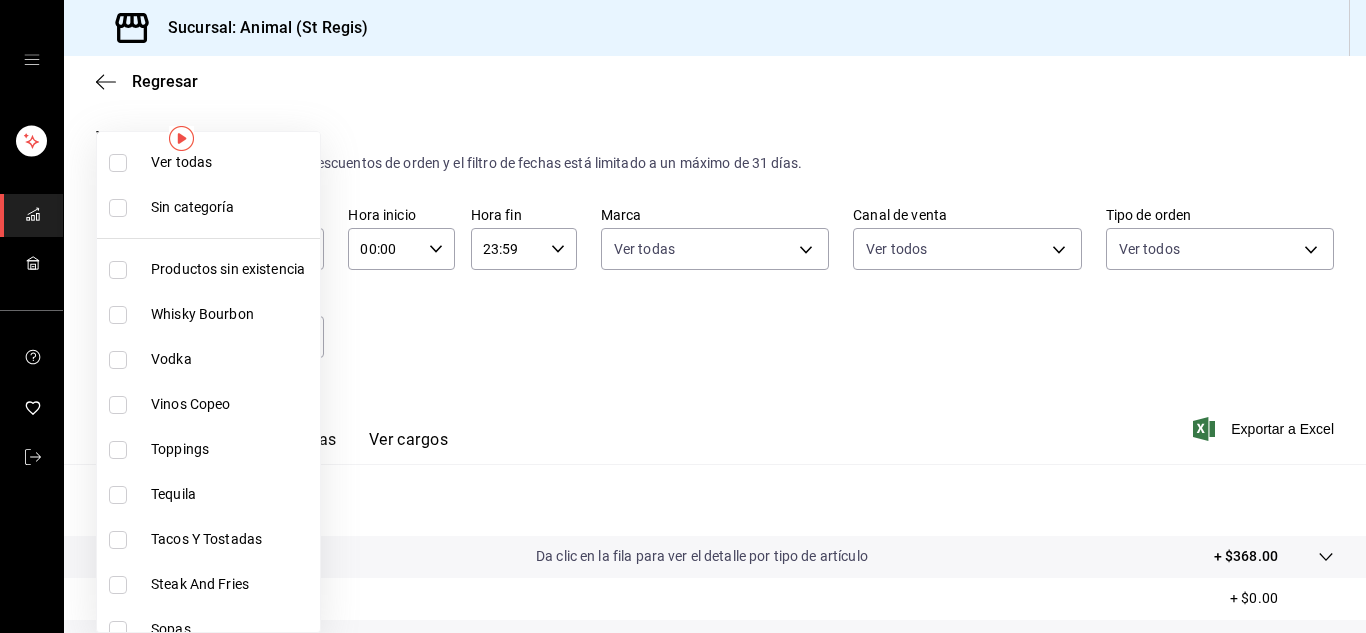 click on "Ver todas" at bounding box center (231, 162) 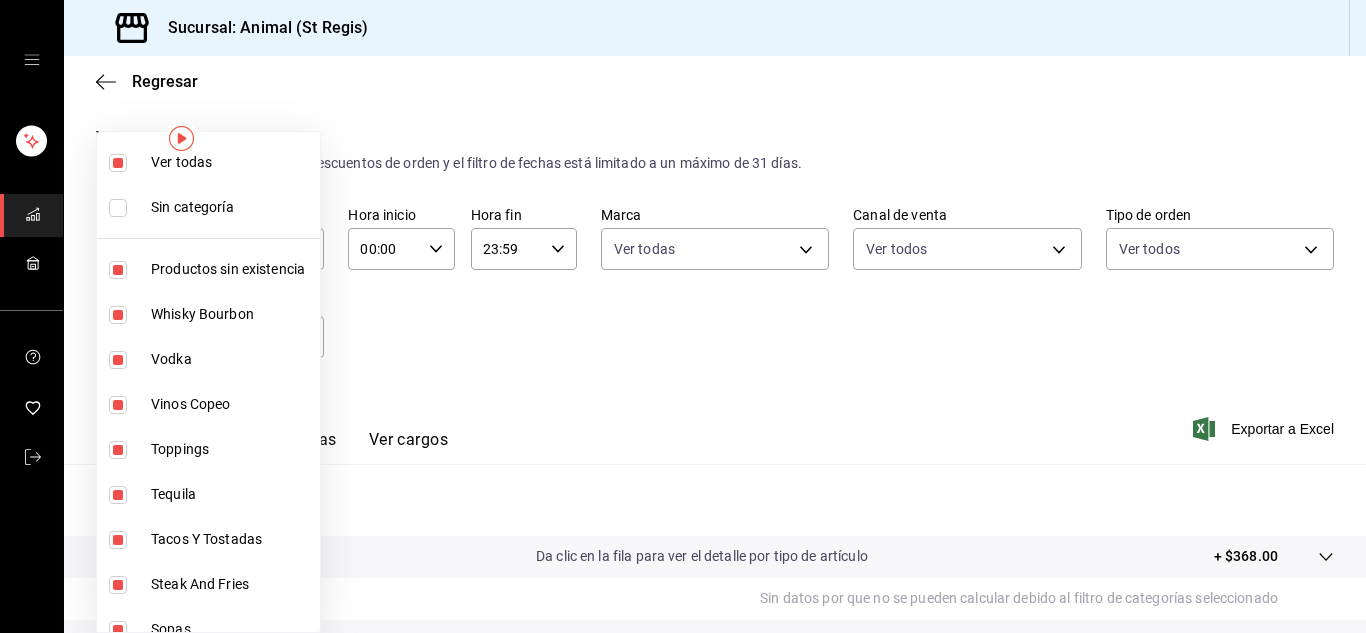 click at bounding box center [683, 316] 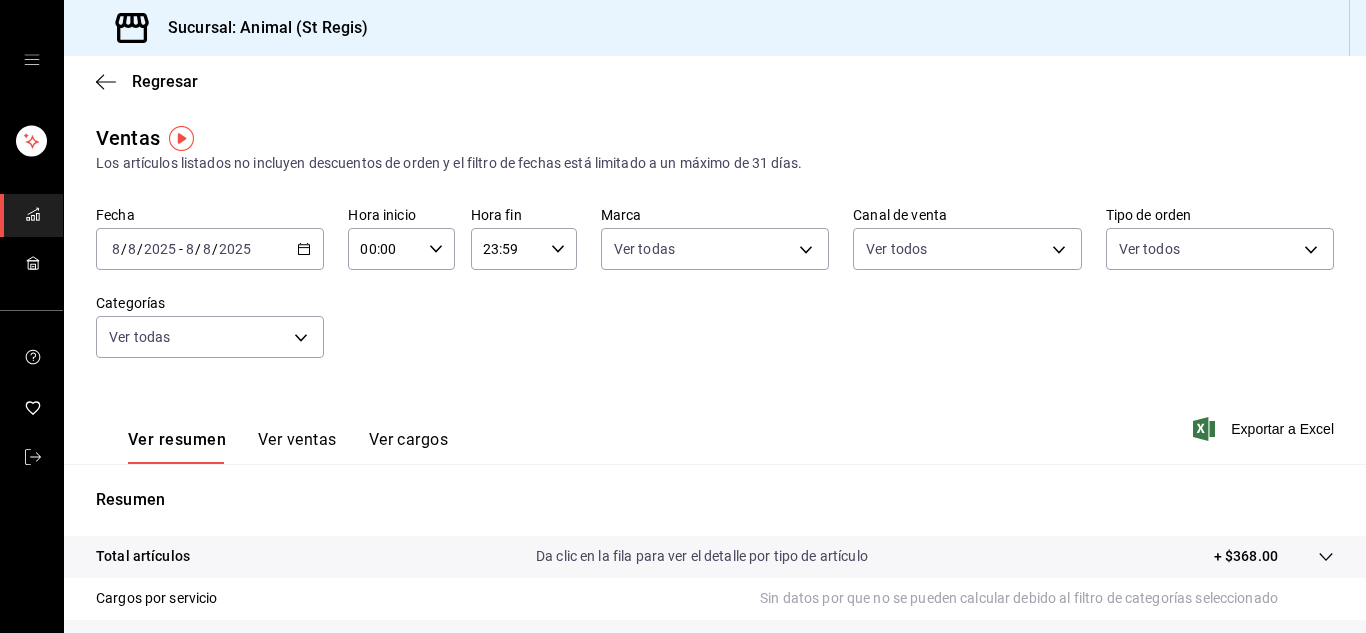 click on "2025-08-08 8 / 8 / 2025 - 2025-08-08 8 / 8 / 2025" at bounding box center [210, 249] 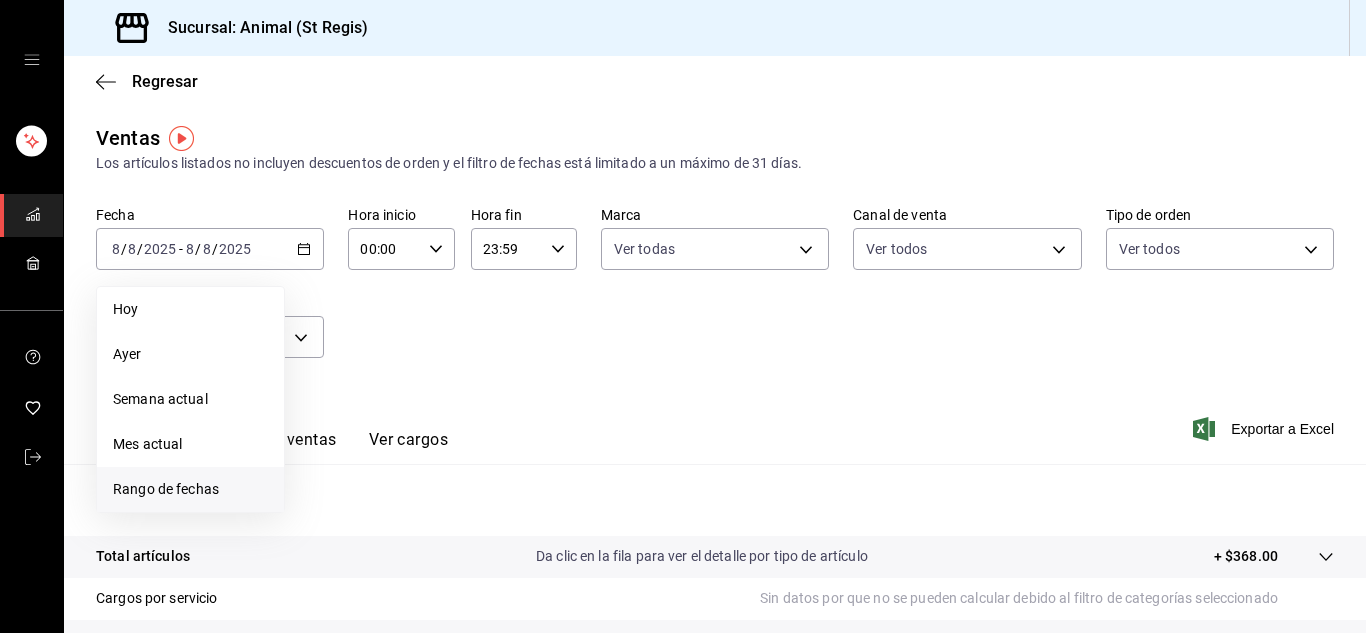 click on "Rango de fechas" at bounding box center (190, 489) 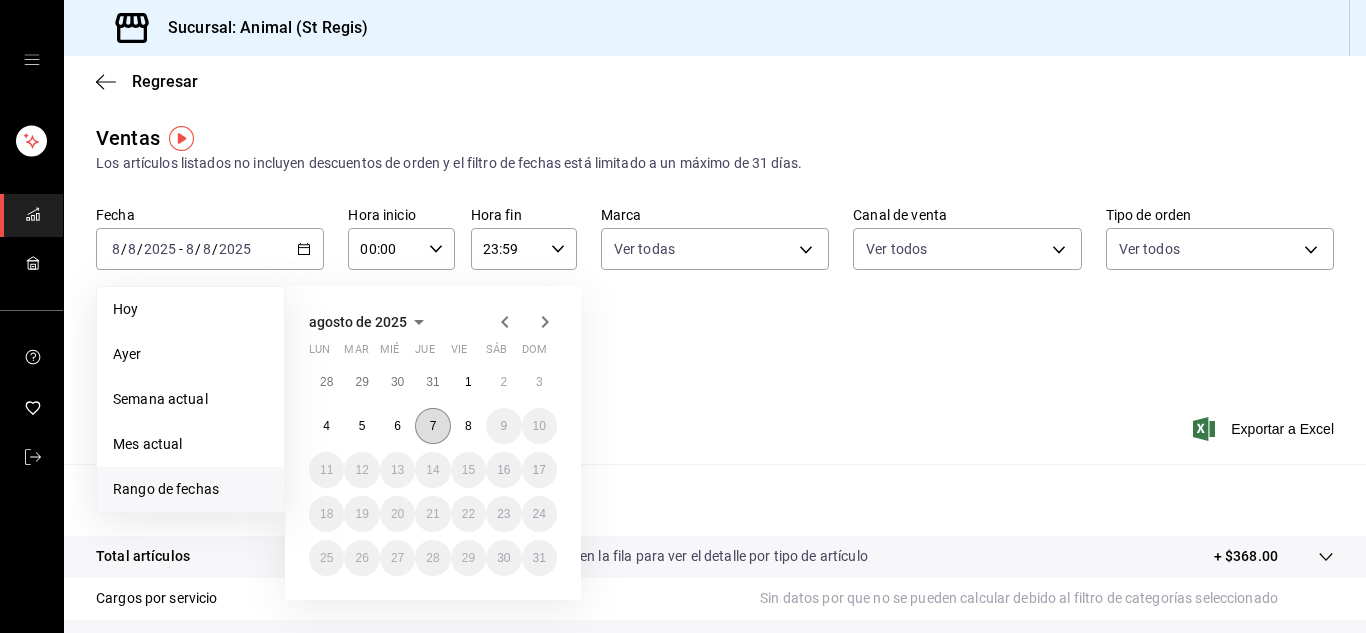 click on "7" at bounding box center (432, 426) 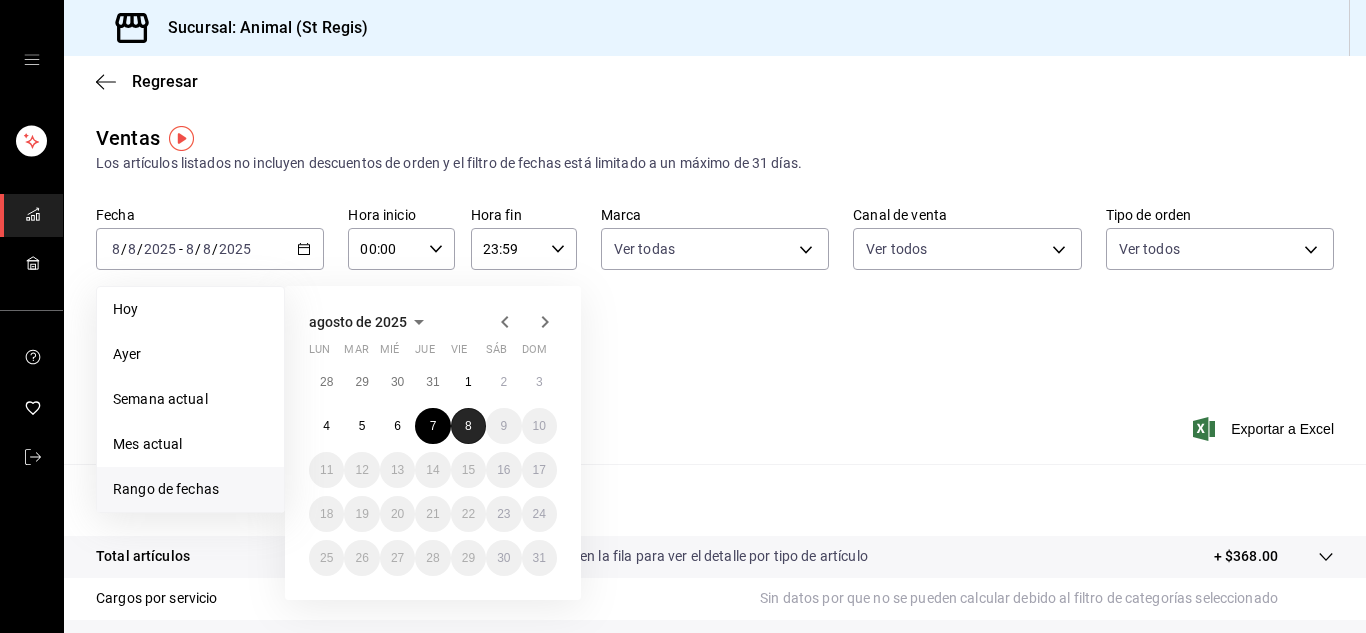 click on "8" at bounding box center [468, 426] 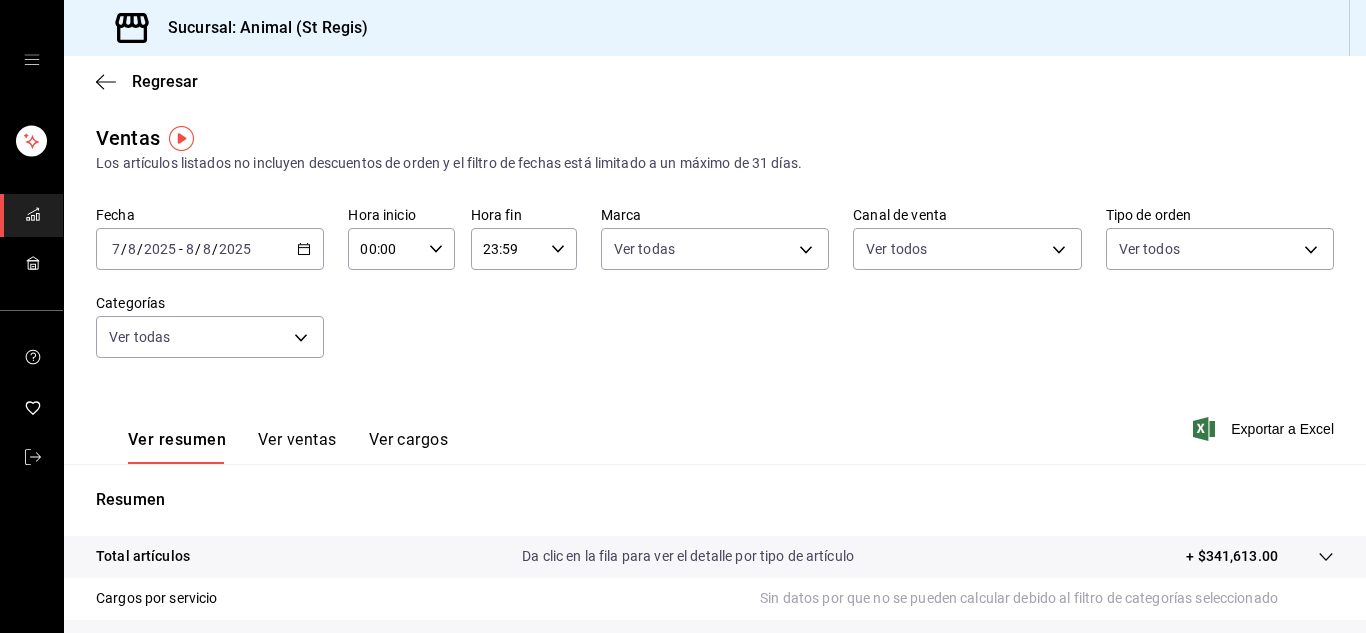 click on "00:00 Hora inicio" at bounding box center [401, 249] 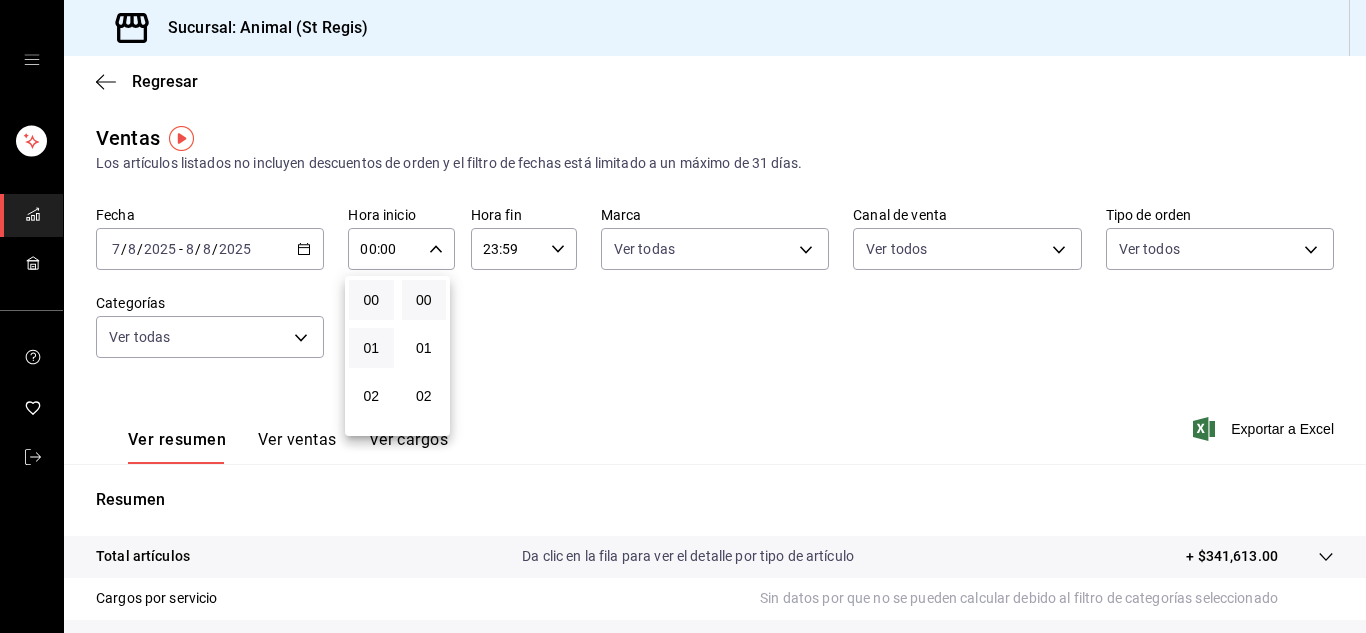 type 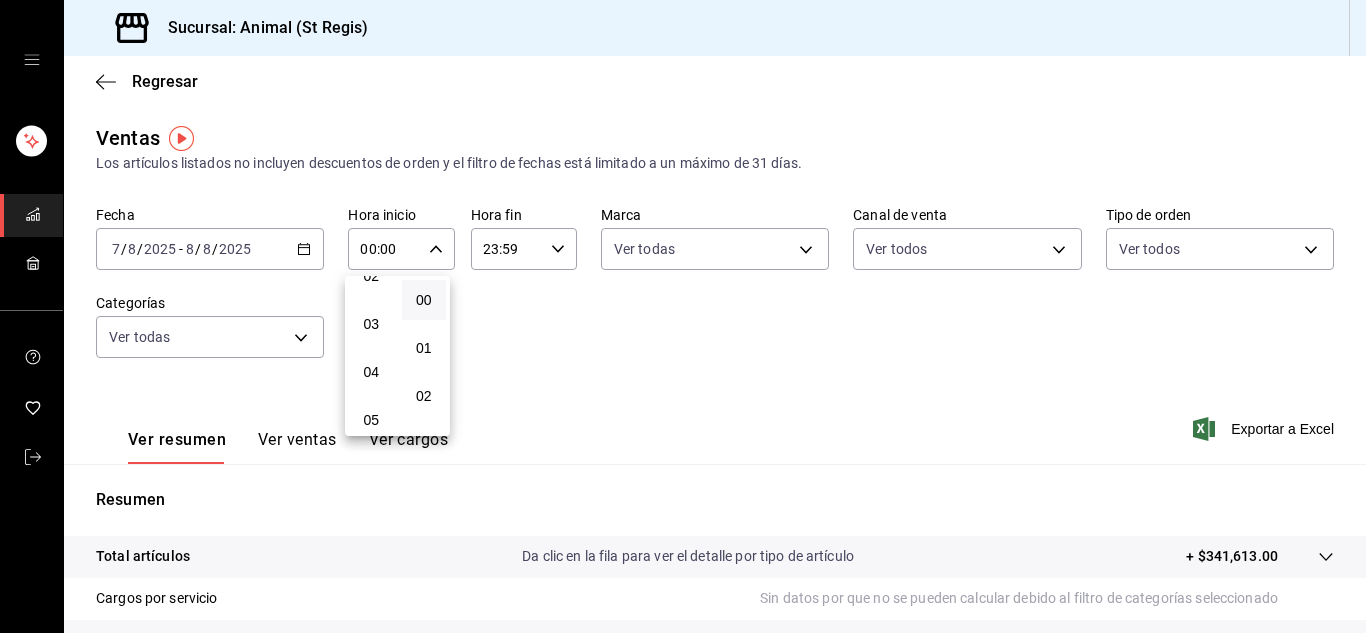 scroll, scrollTop: 160, scrollLeft: 0, axis: vertical 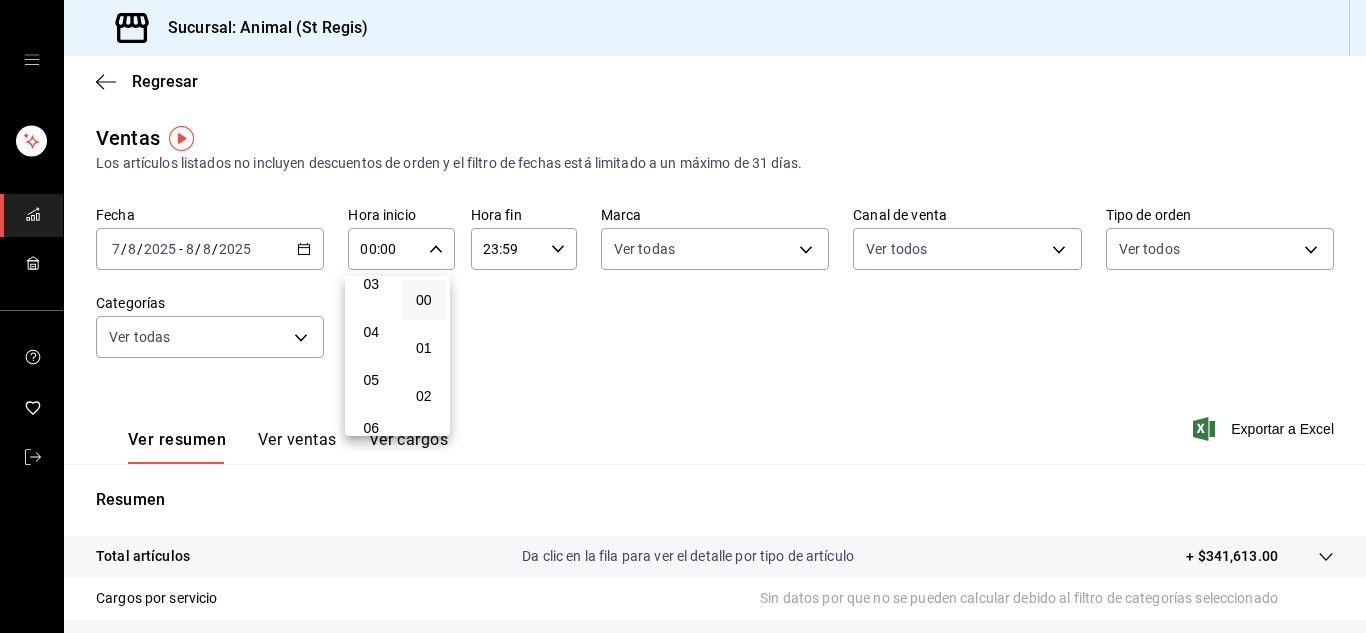 click on "00 01 02 03 04 05 06 07 08 09 10 11 12 13 14 15 16 17 18 19 20 21 22 23" at bounding box center [371, 356] 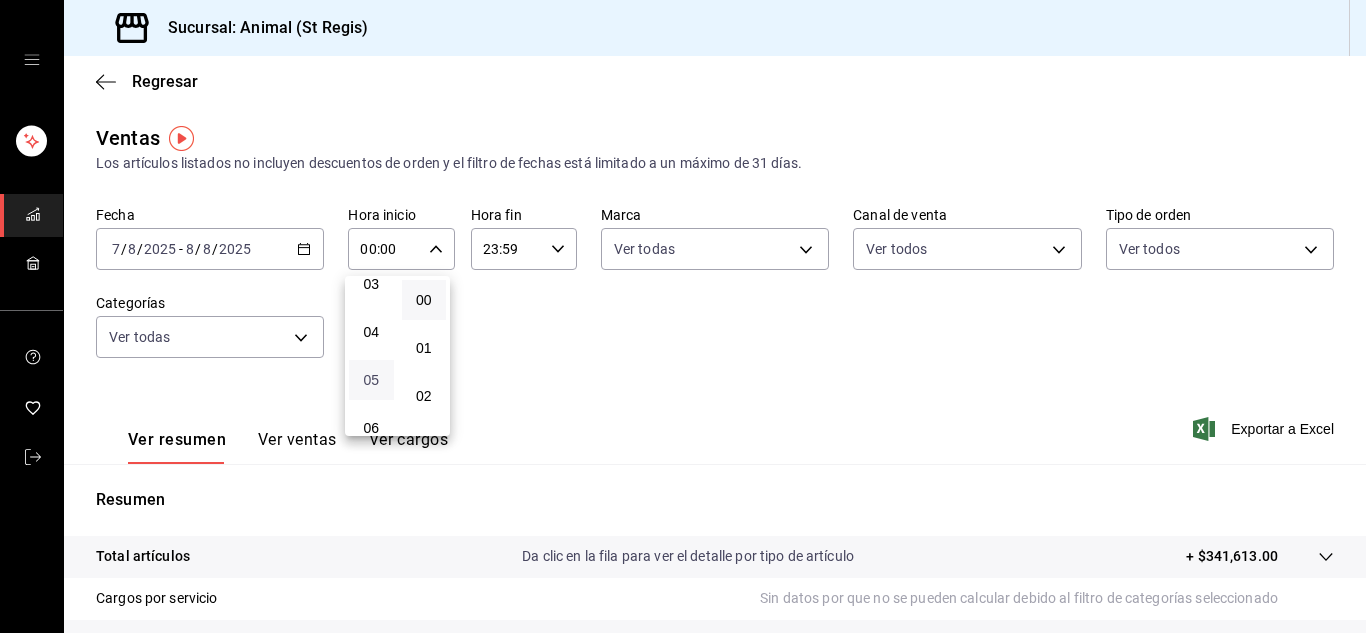 click on "05" at bounding box center (371, 380) 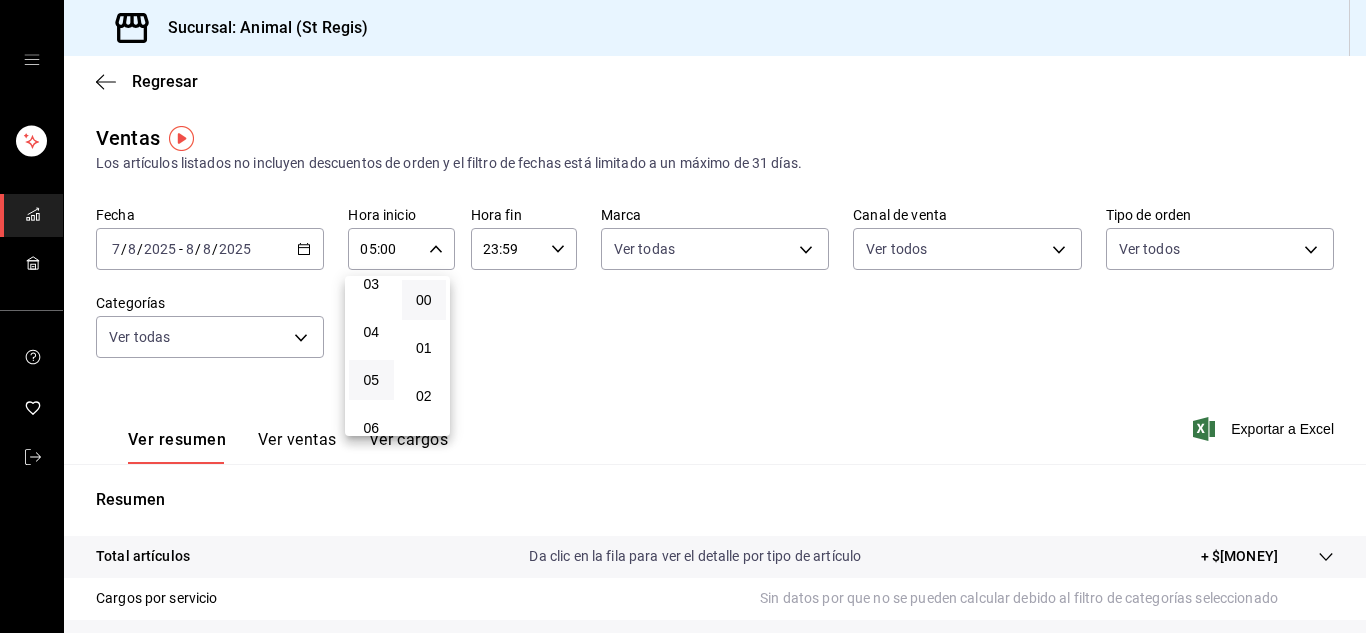 click at bounding box center (683, 316) 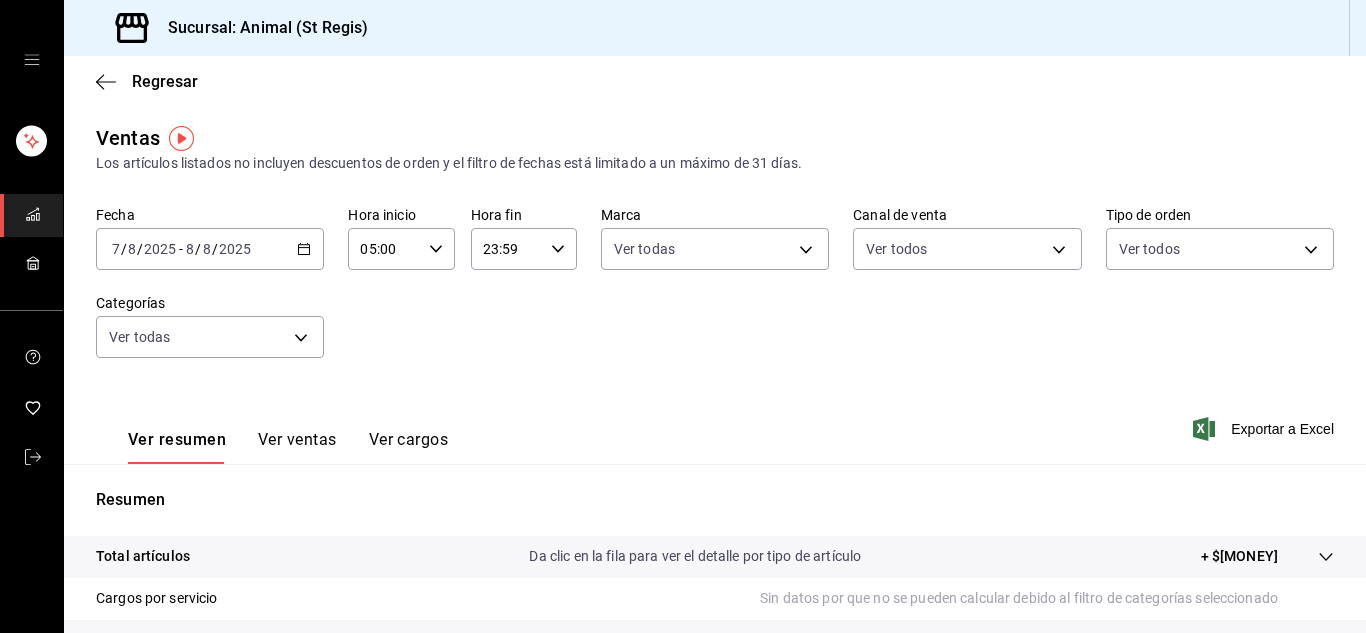 click on "23:59 Hora fin" at bounding box center (524, 249) 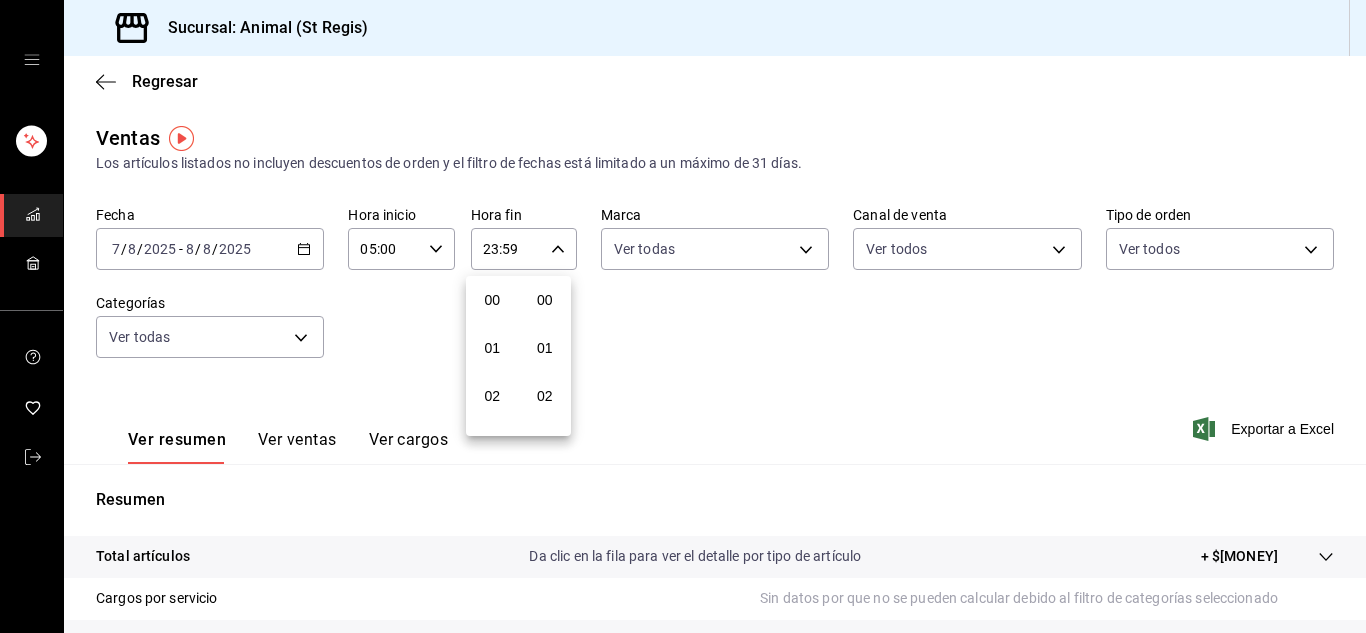 scroll, scrollTop: 992, scrollLeft: 0, axis: vertical 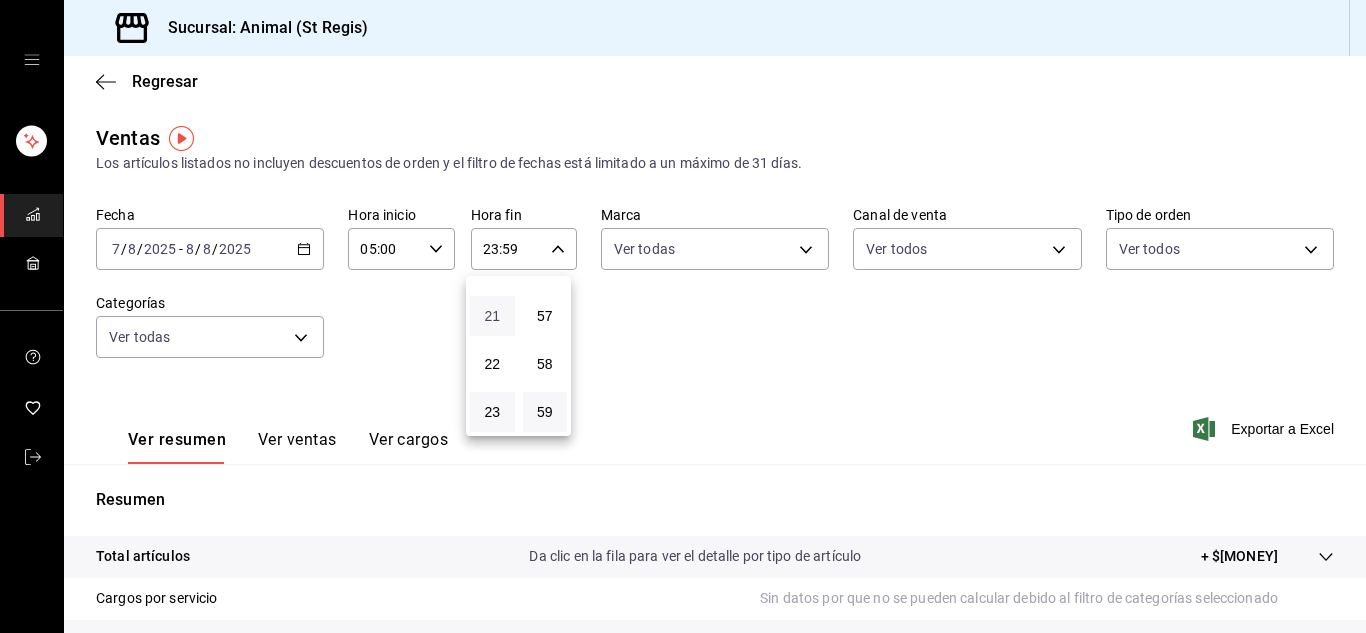 type 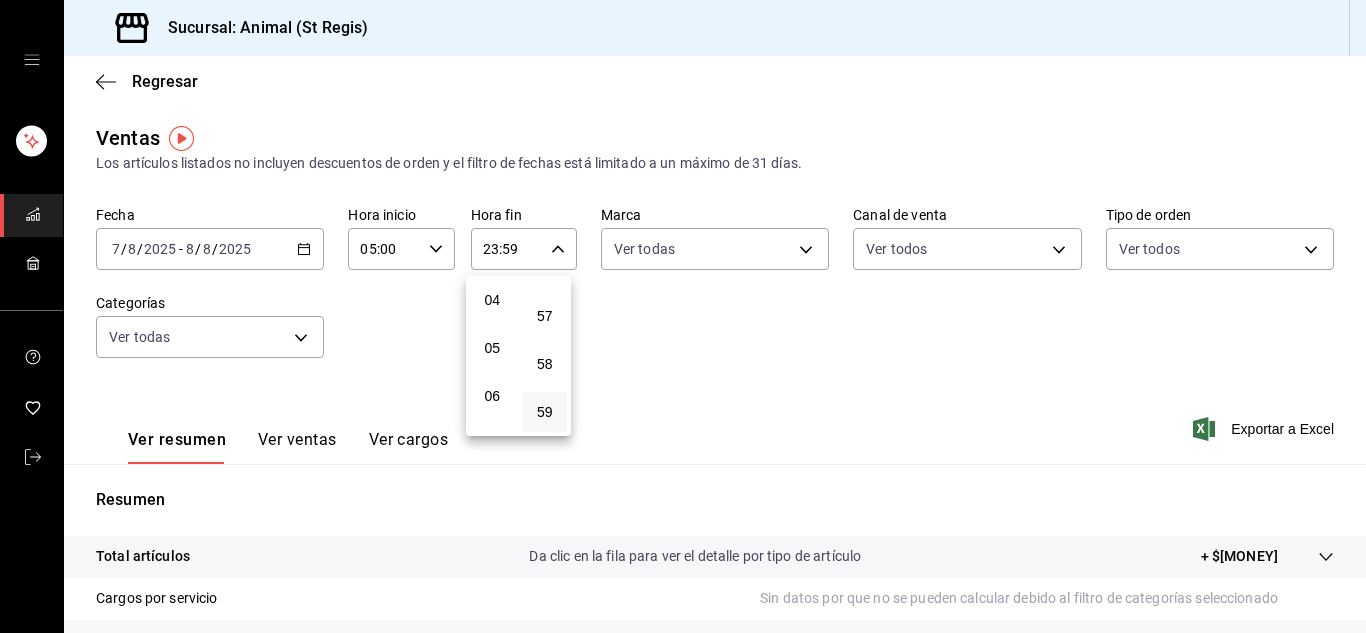 scroll, scrollTop: 232, scrollLeft: 0, axis: vertical 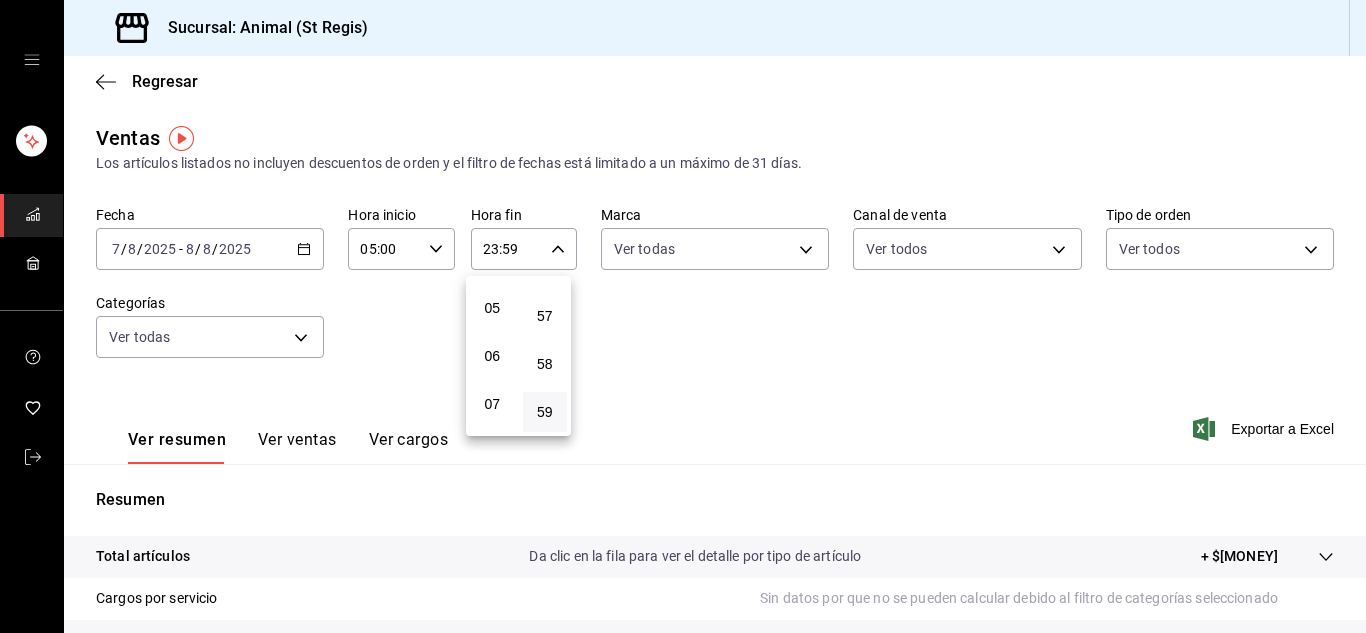 click on "00 01 02 03 04 05 06 07 08 09 10 11 12 13 14 15 16 17 18 19 20 21 22 23" at bounding box center [492, 356] 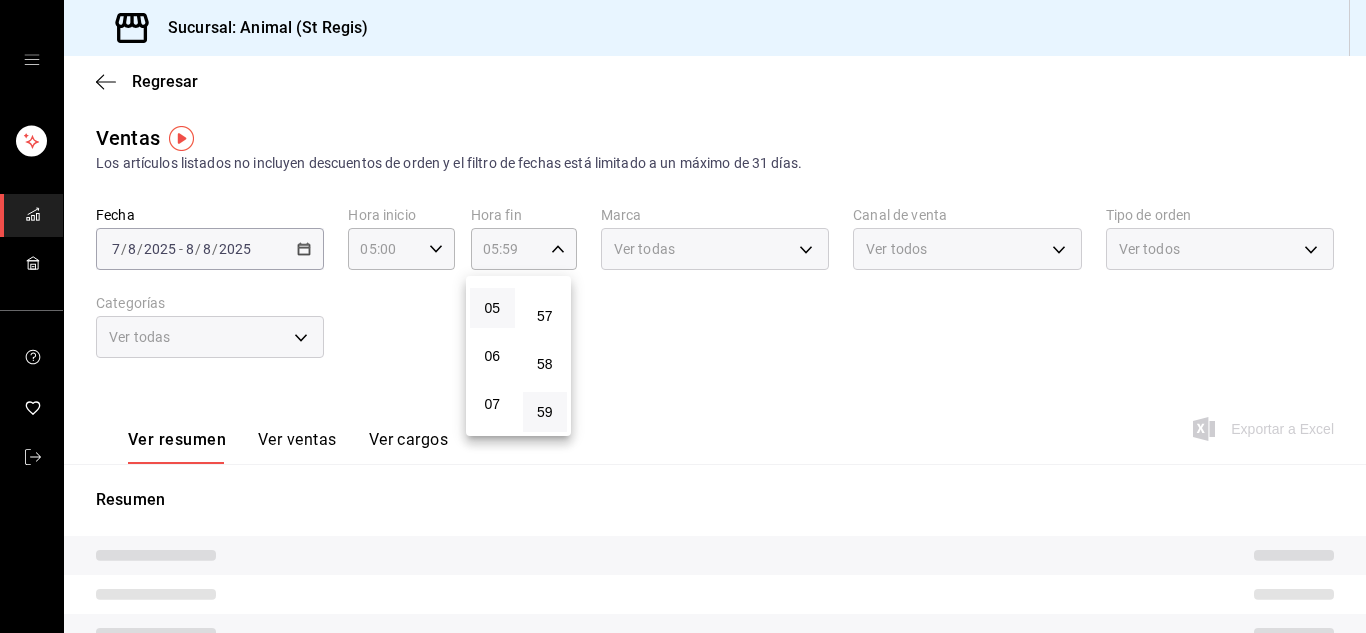 click at bounding box center [683, 316] 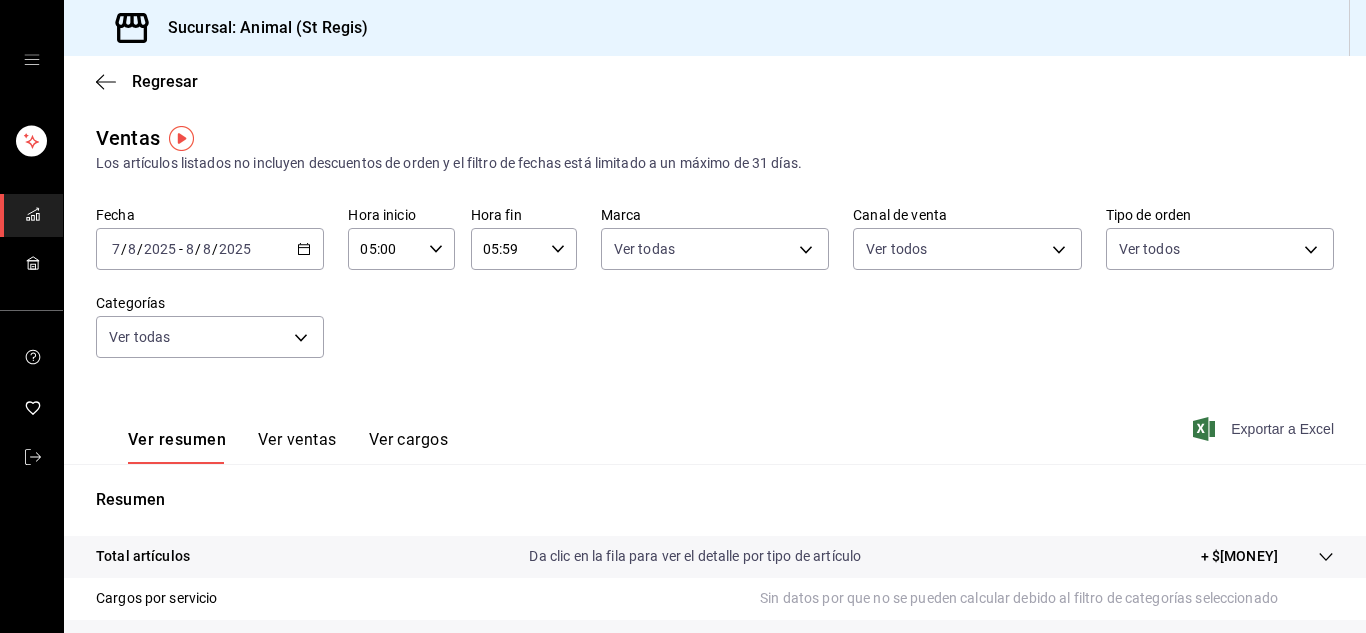 click on "Exportar a Excel" at bounding box center (1265, 429) 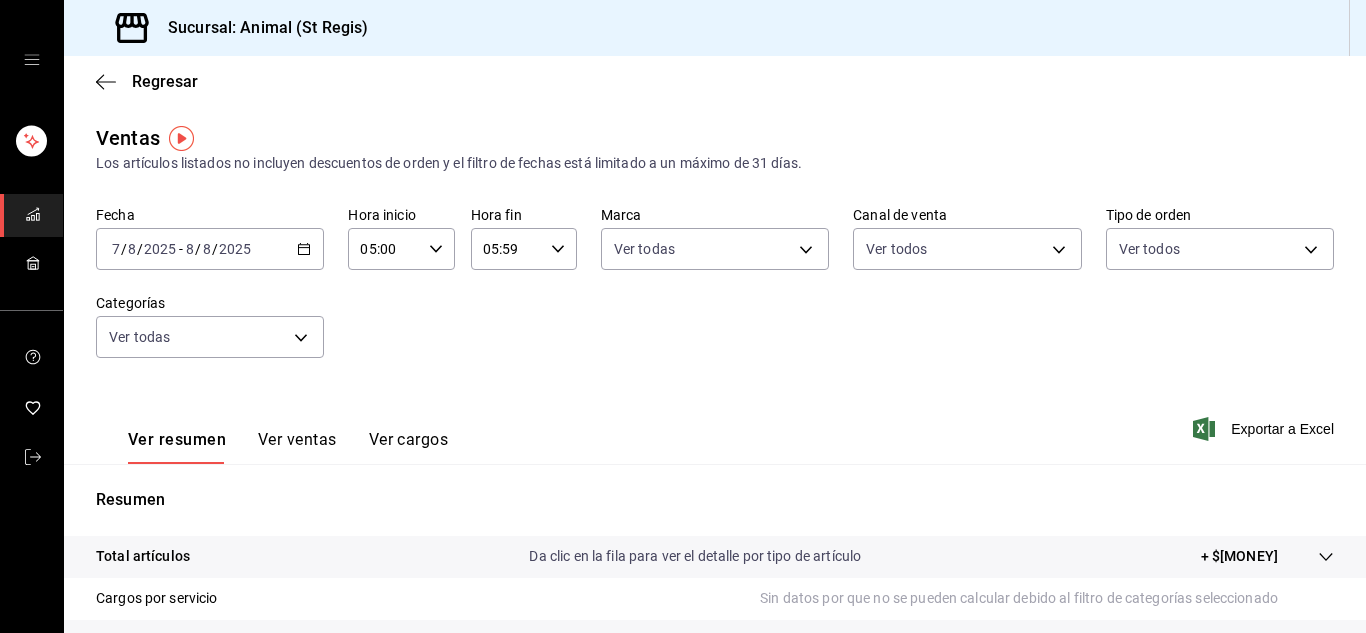 click 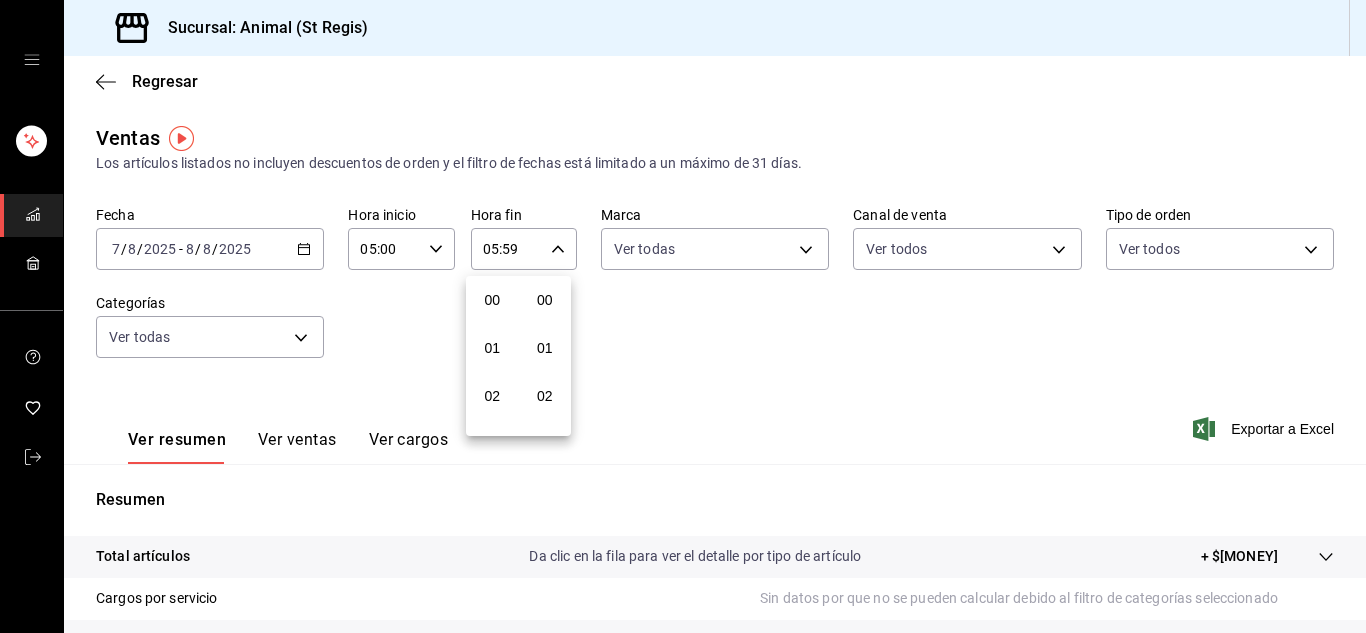 scroll, scrollTop: 240, scrollLeft: 0, axis: vertical 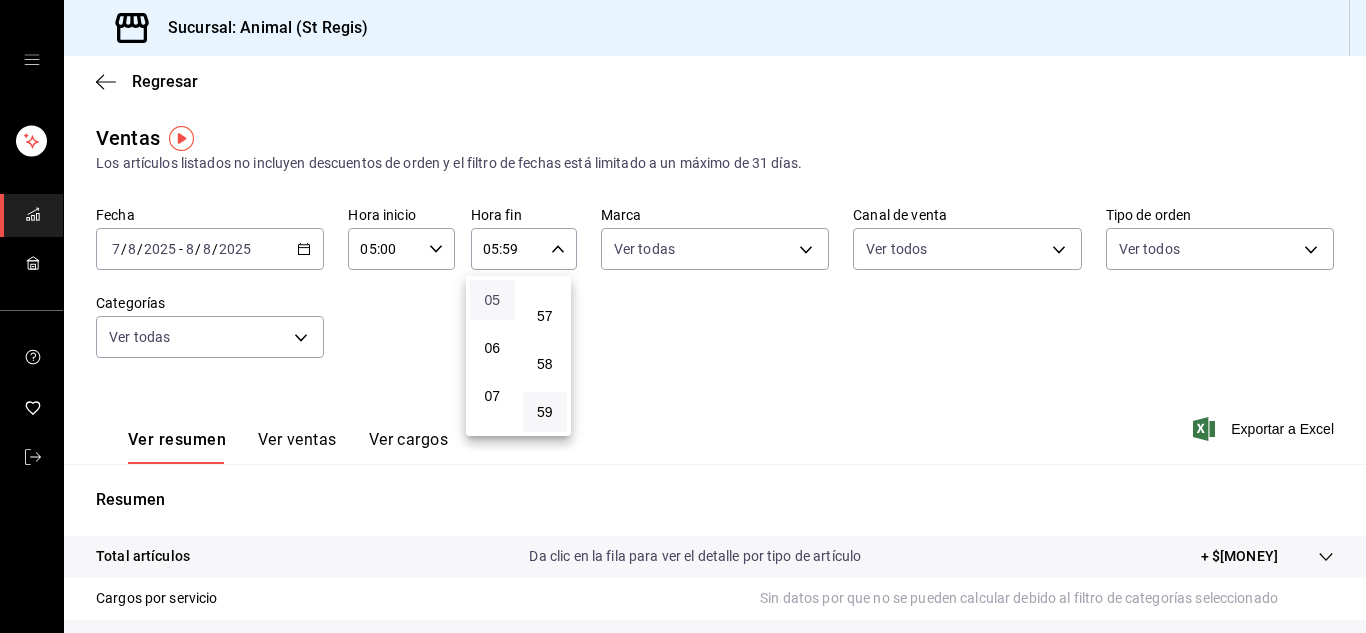 type 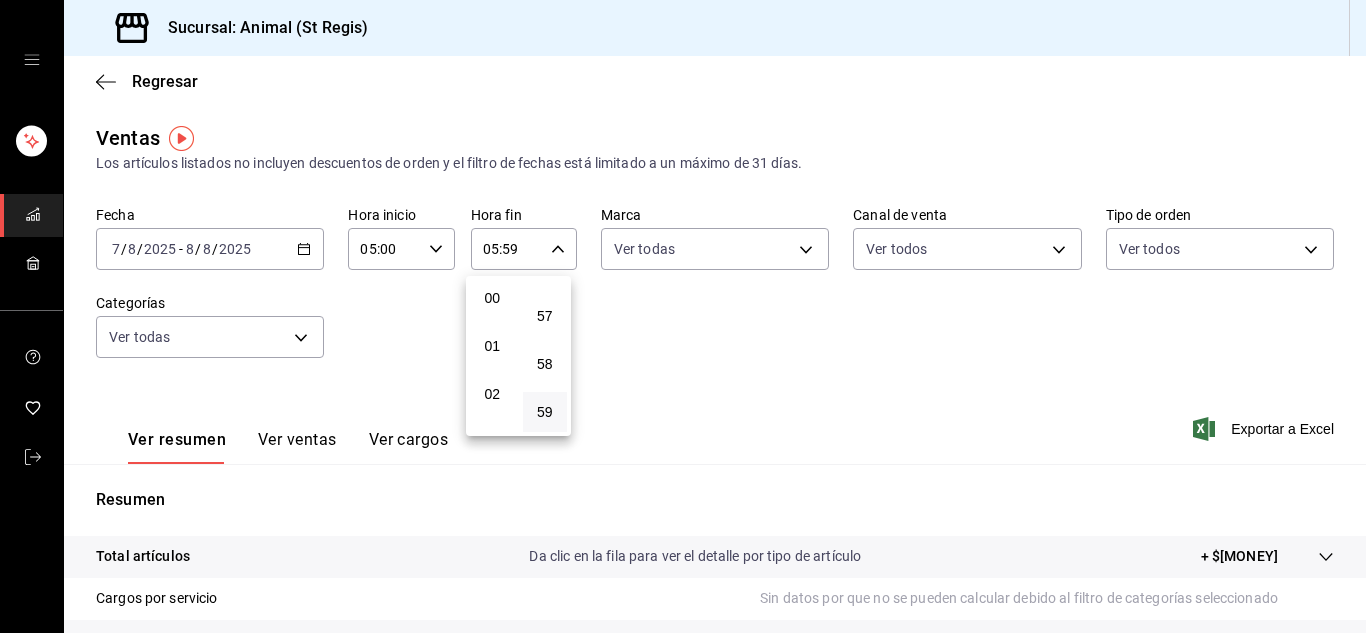scroll, scrollTop: 0, scrollLeft: 0, axis: both 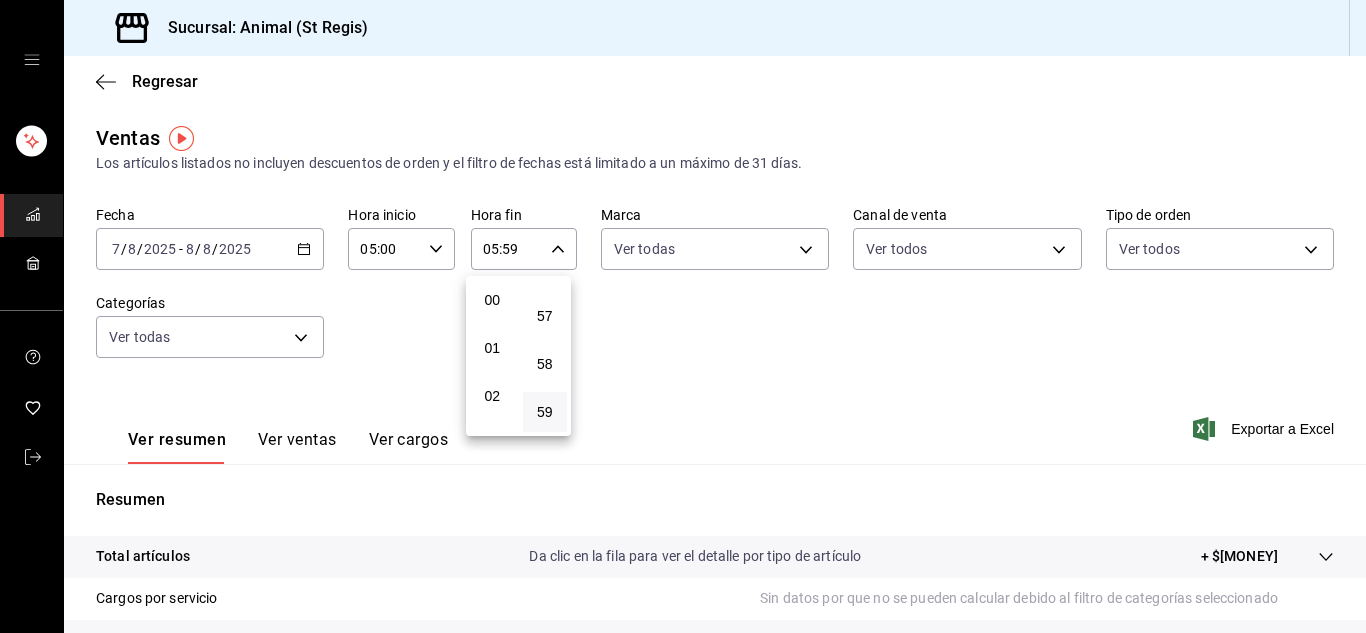 click on "00 01 02 03 04 05 06 07 08 09 10 11 12 13 14 15 16 17 18 19 20 21 22 23" at bounding box center (492, 356) 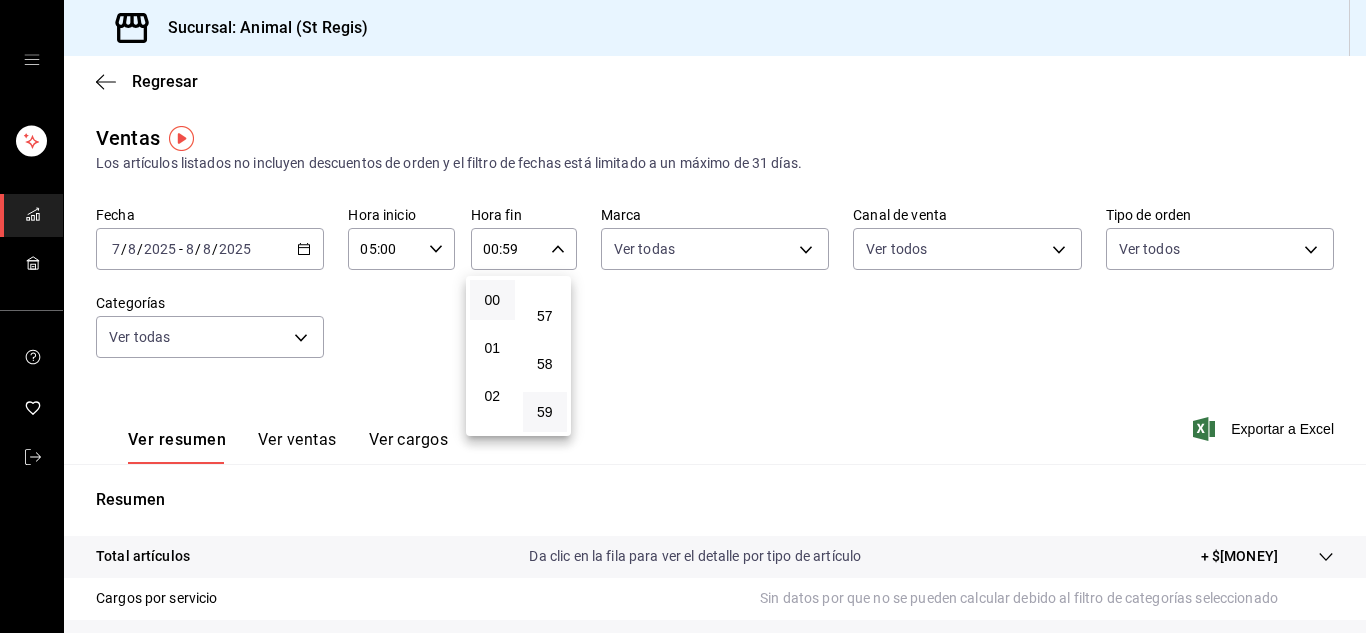 click at bounding box center [683, 316] 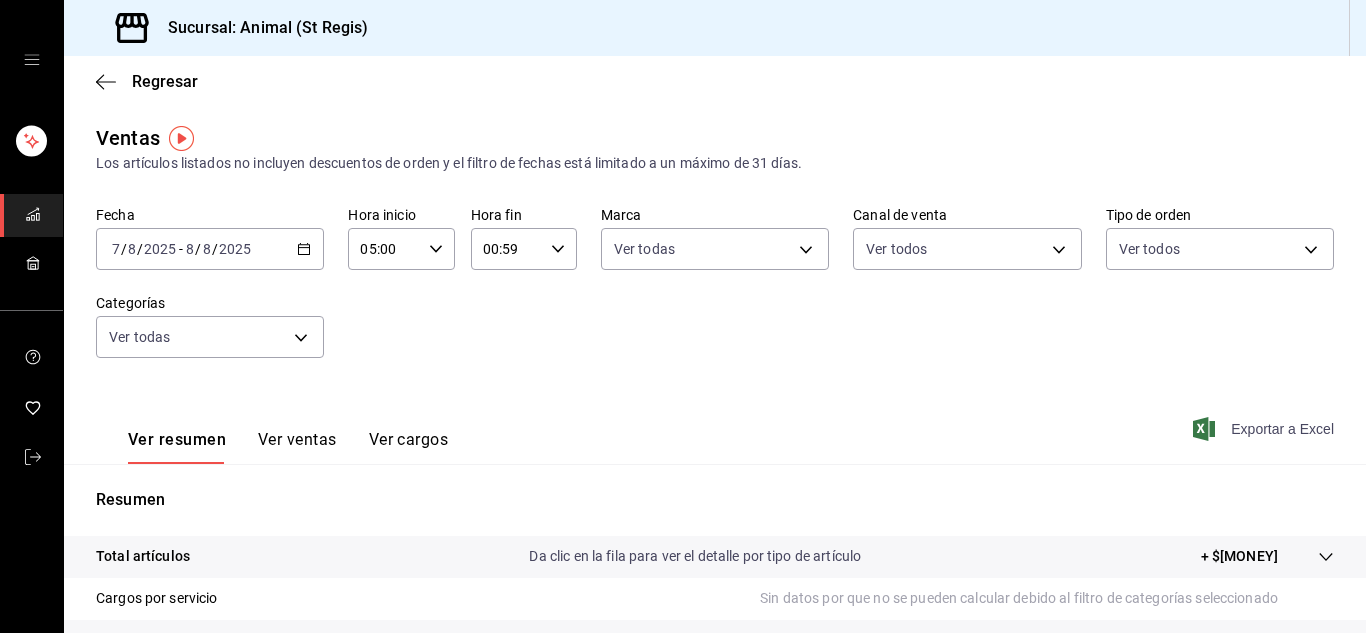 click on "Exportar a Excel" at bounding box center [1265, 429] 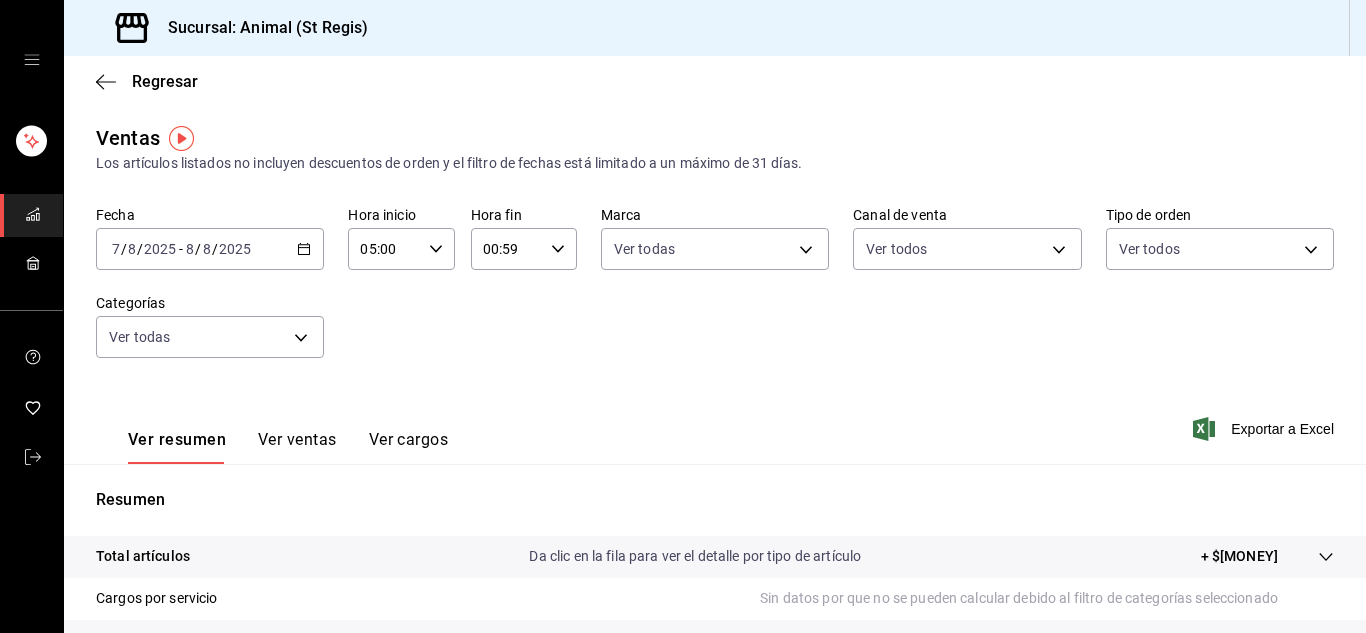 click on "[DATE] [DATE] - [DATE] [DATE]" at bounding box center (210, 249) 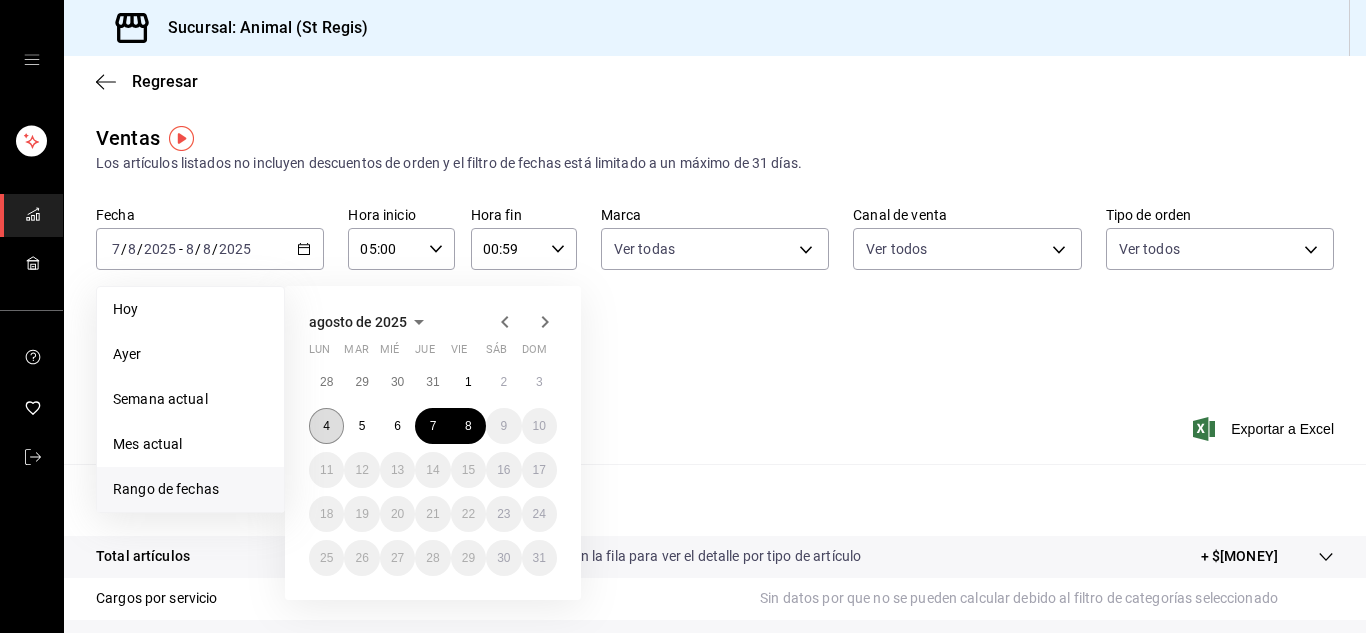 click on "4" at bounding box center (326, 426) 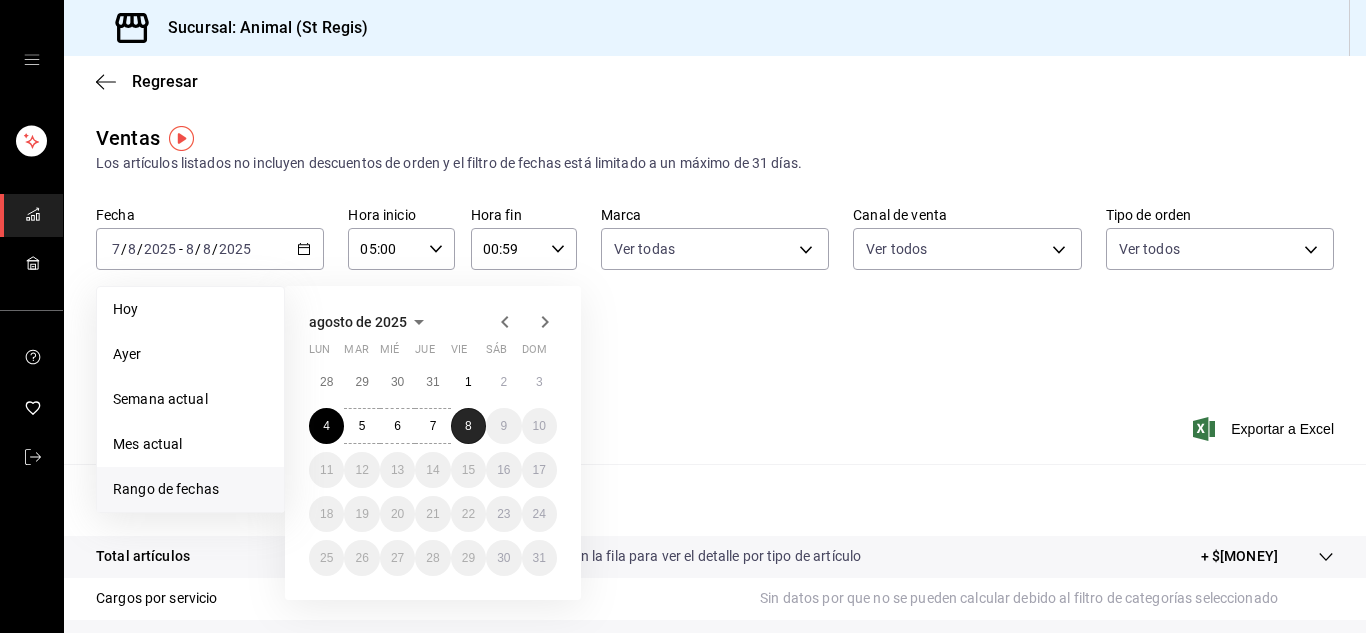 click on "8" at bounding box center (468, 426) 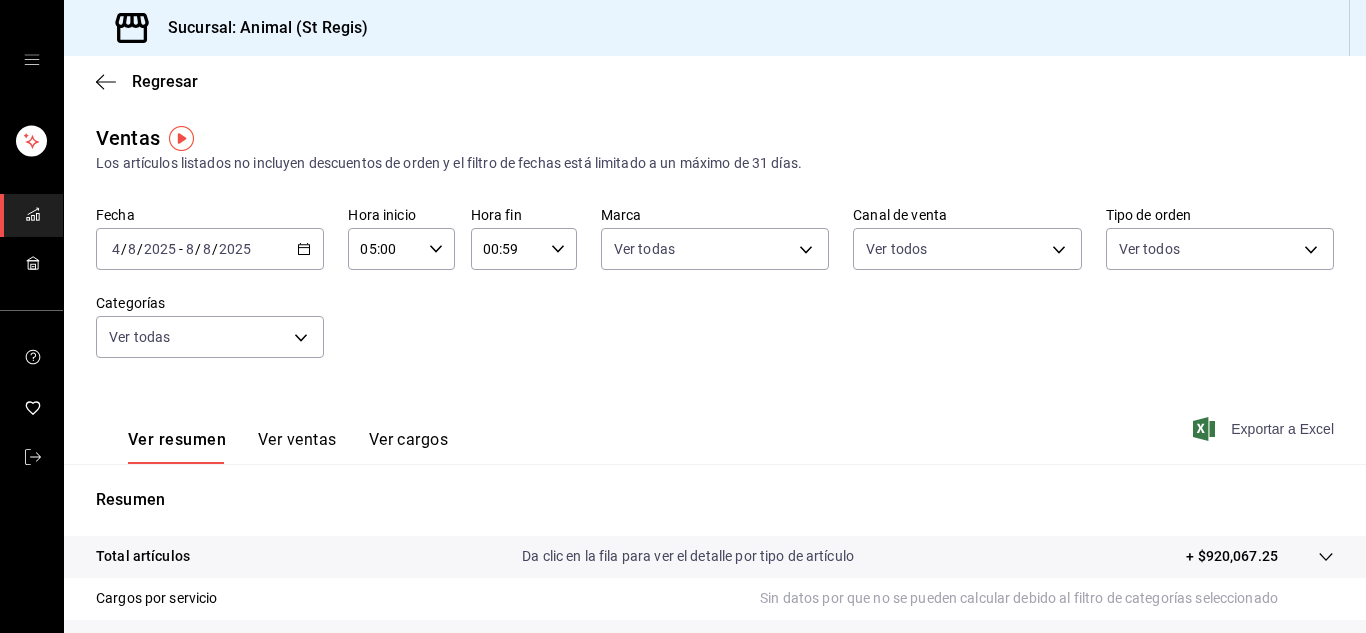 click on "Exportar a Excel" at bounding box center (1265, 429) 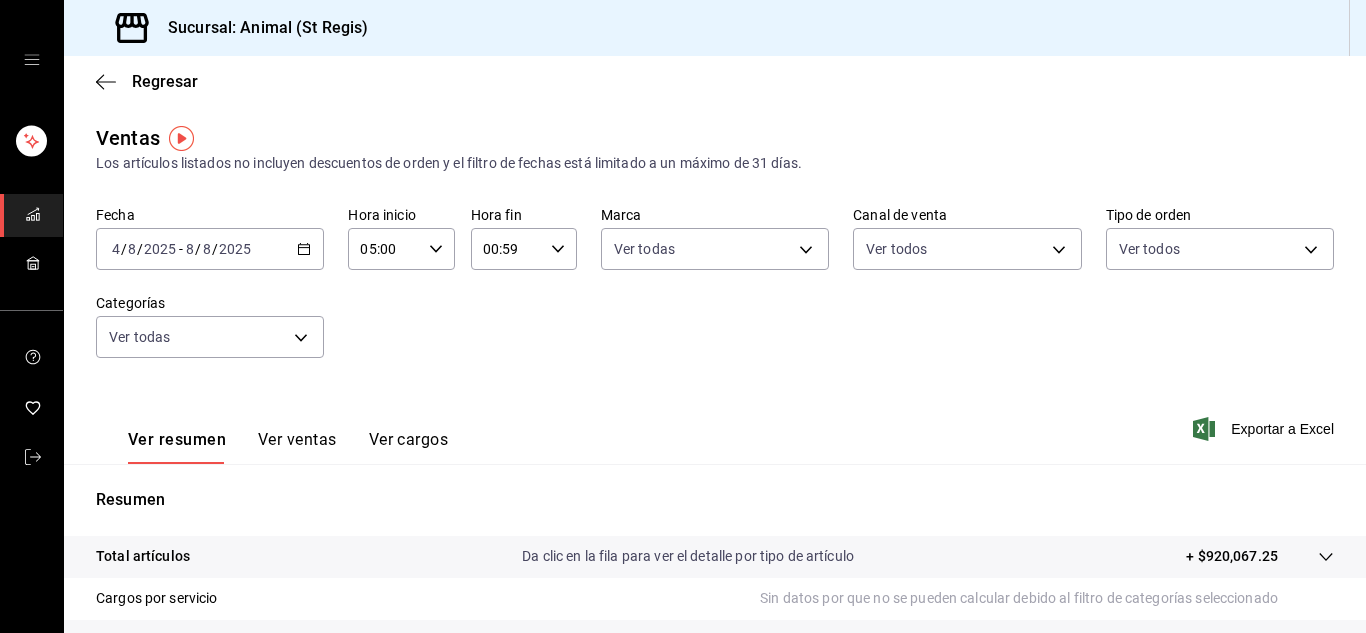 click on "[DATE] [DATE] - [DATE] [DATE]" at bounding box center (210, 249) 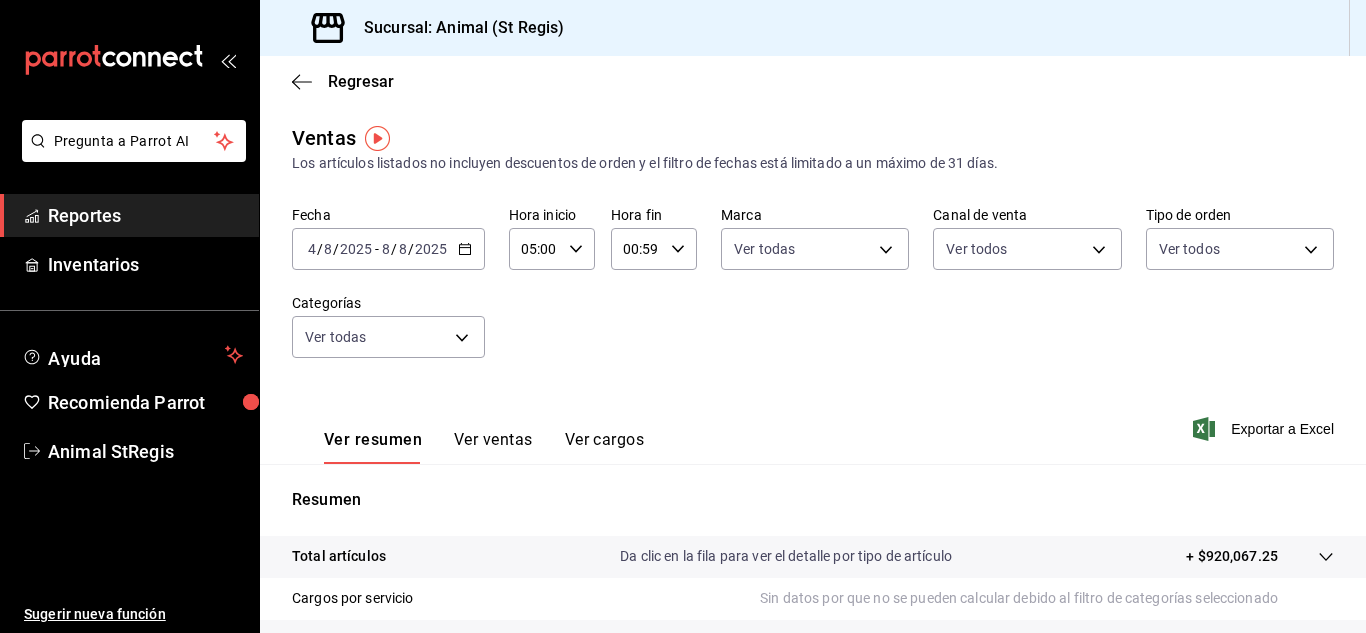 click on "Reportes" at bounding box center (145, 215) 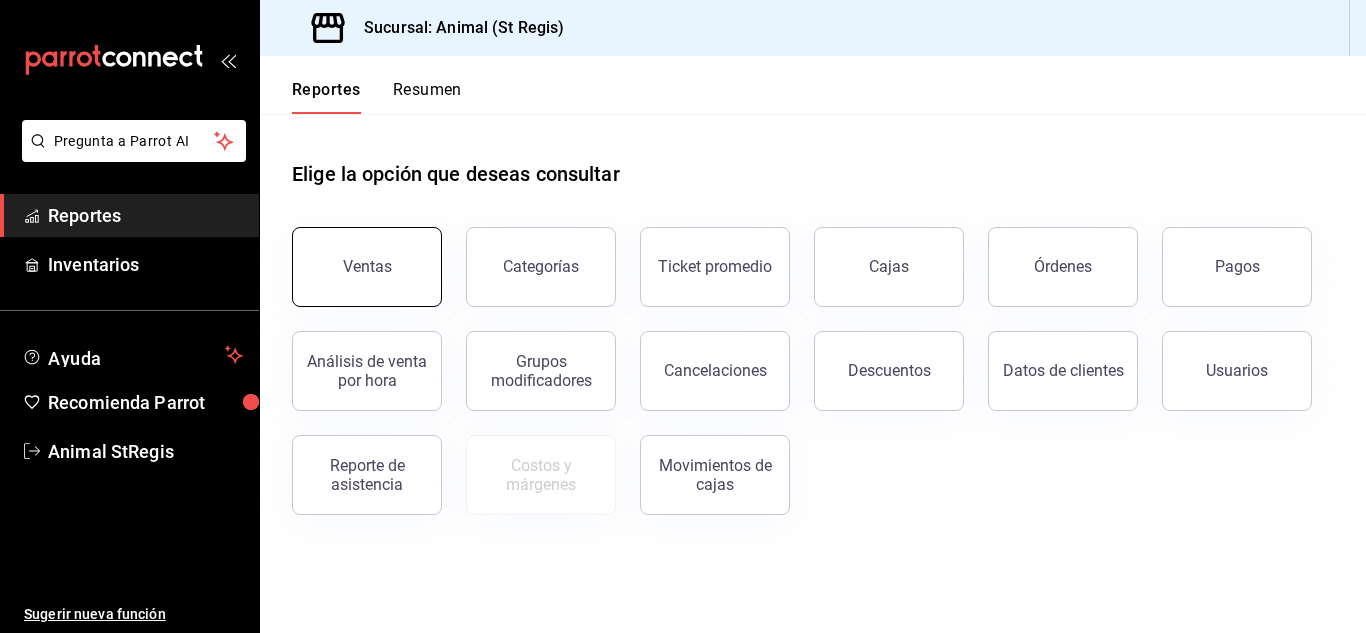 click on "Ventas" at bounding box center (367, 267) 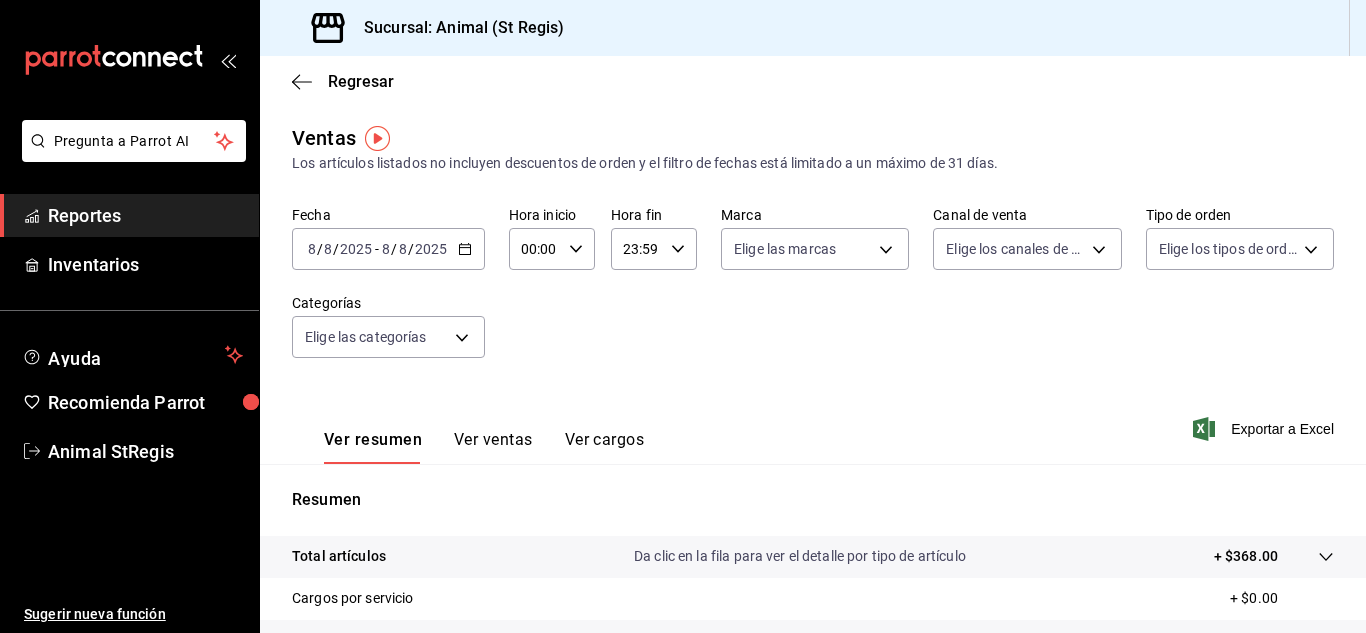 click 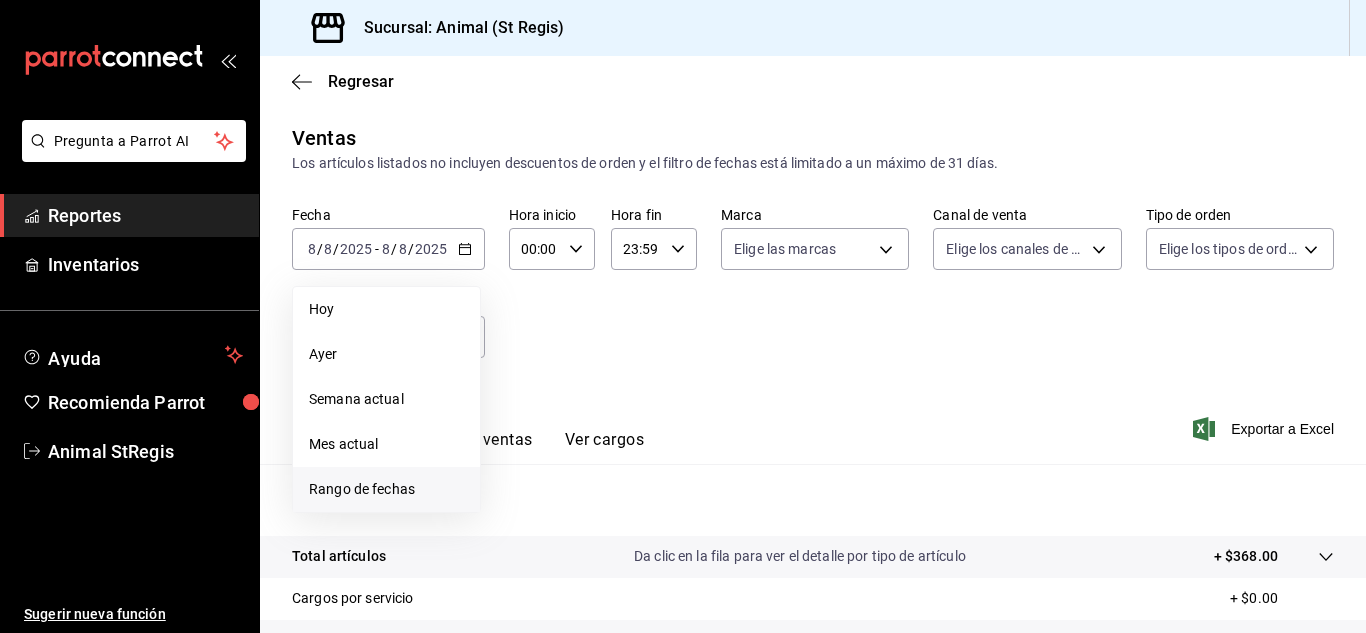 scroll, scrollTop: 325, scrollLeft: 0, axis: vertical 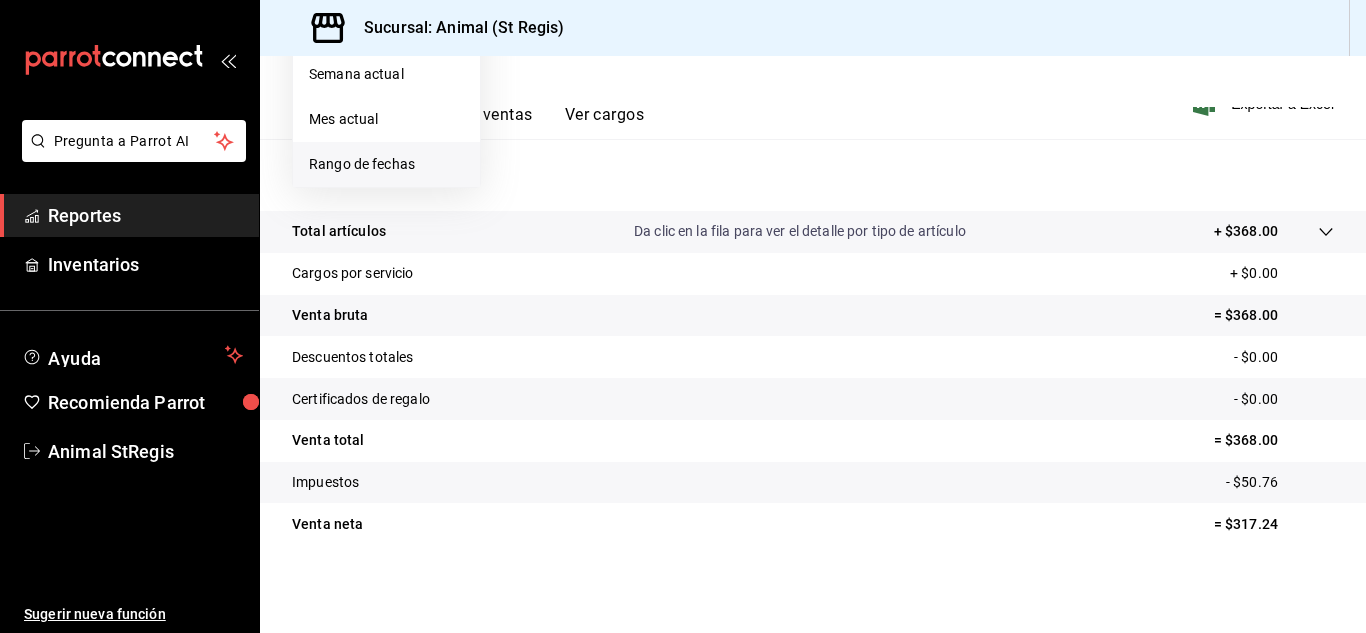 click on "Rango de fechas" at bounding box center (386, 164) 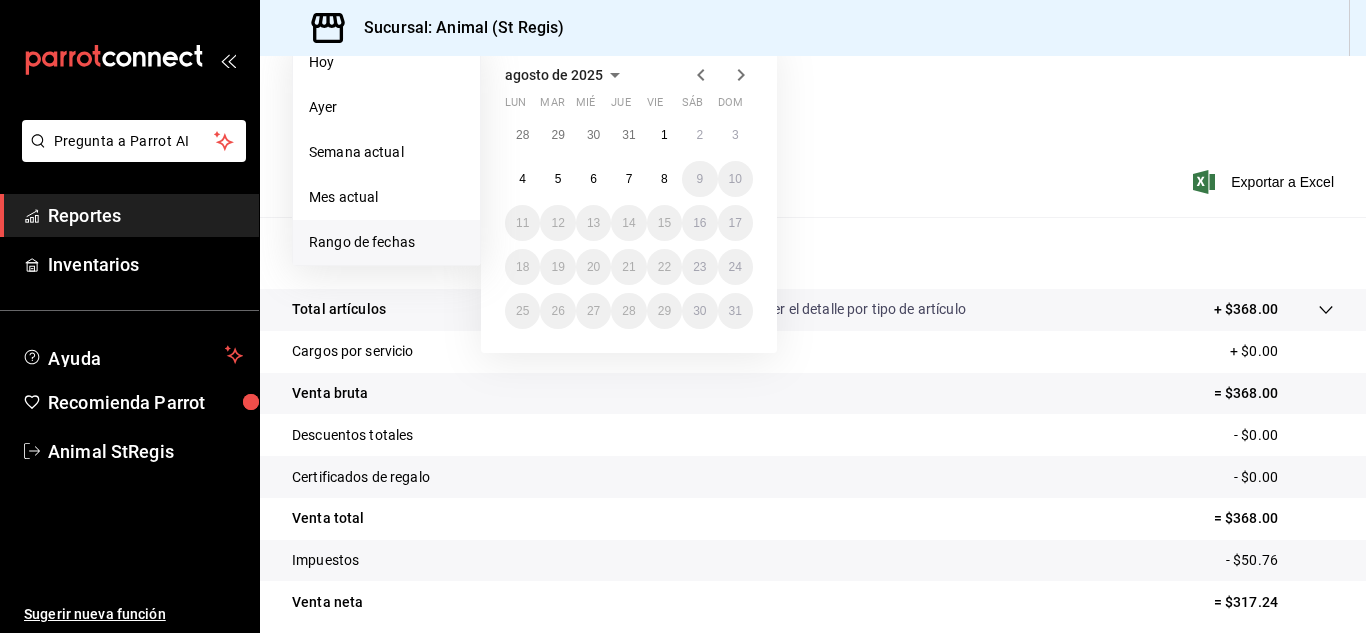scroll, scrollTop: 245, scrollLeft: 0, axis: vertical 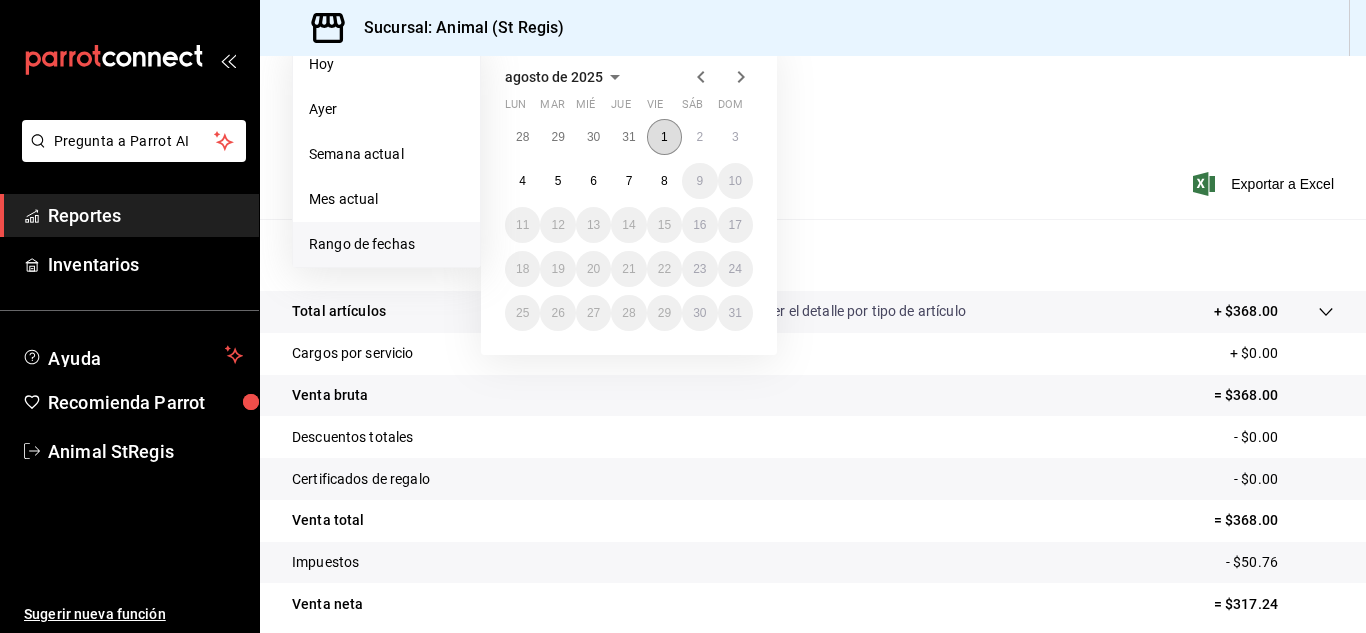 click on "1" at bounding box center [664, 137] 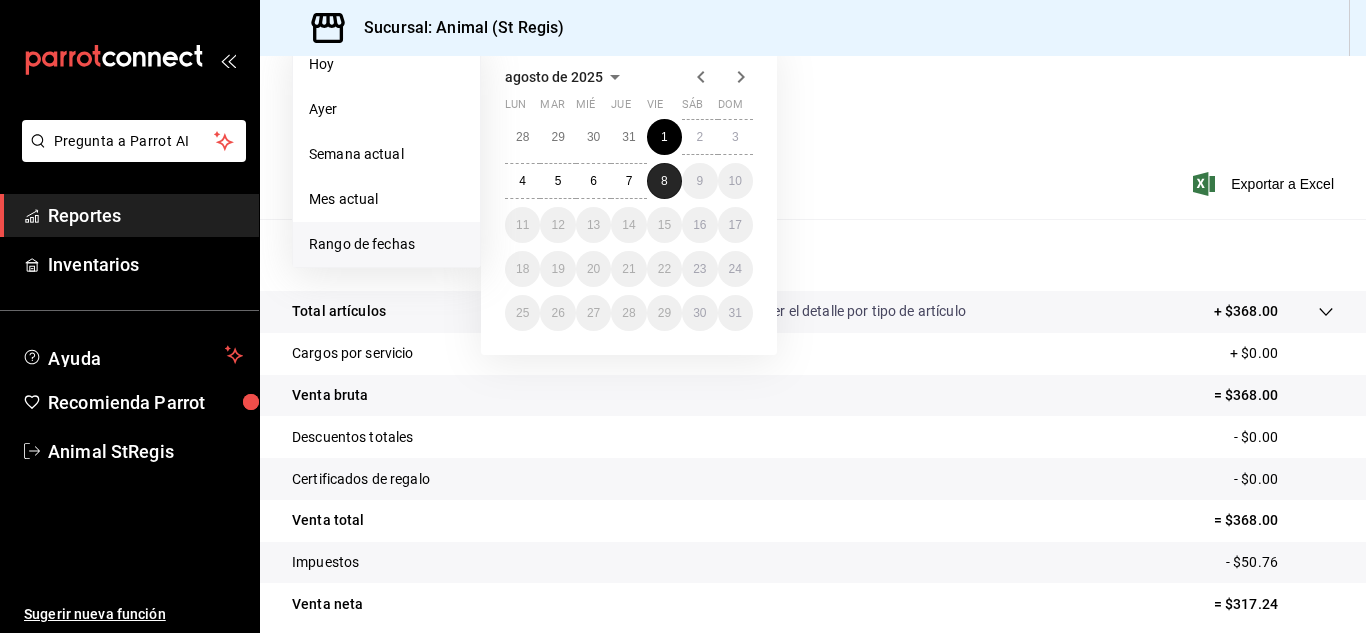 click on "8" at bounding box center [664, 181] 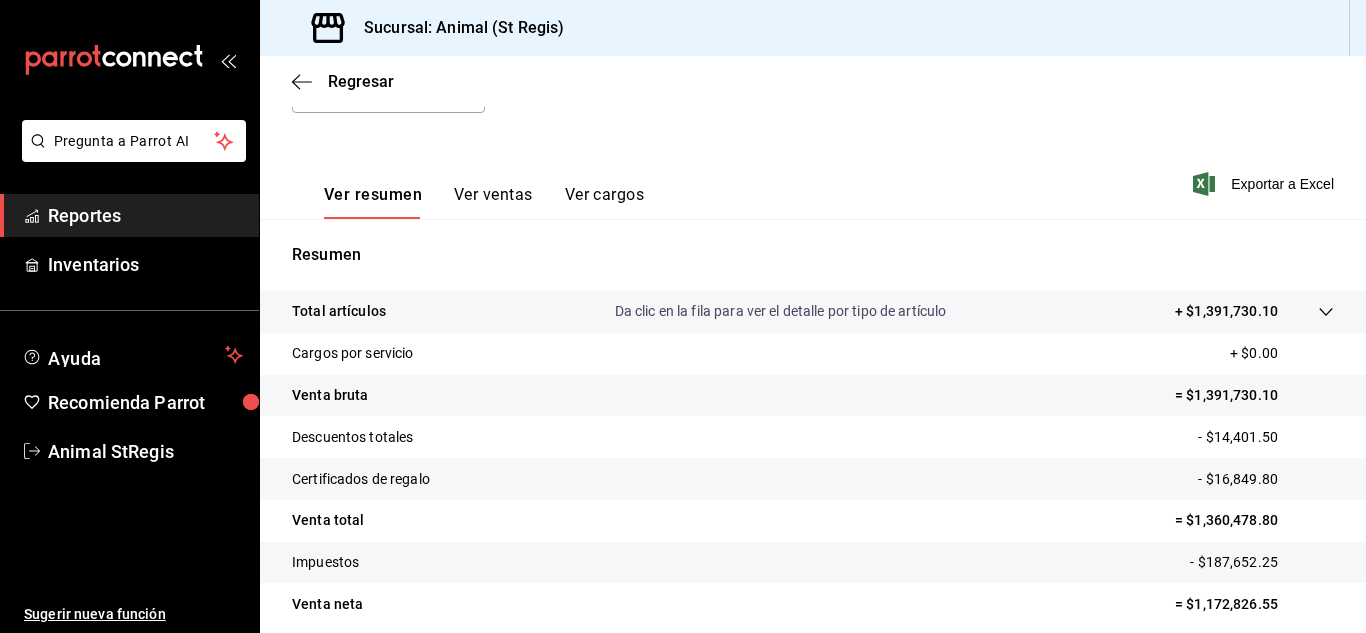 scroll, scrollTop: 0, scrollLeft: 0, axis: both 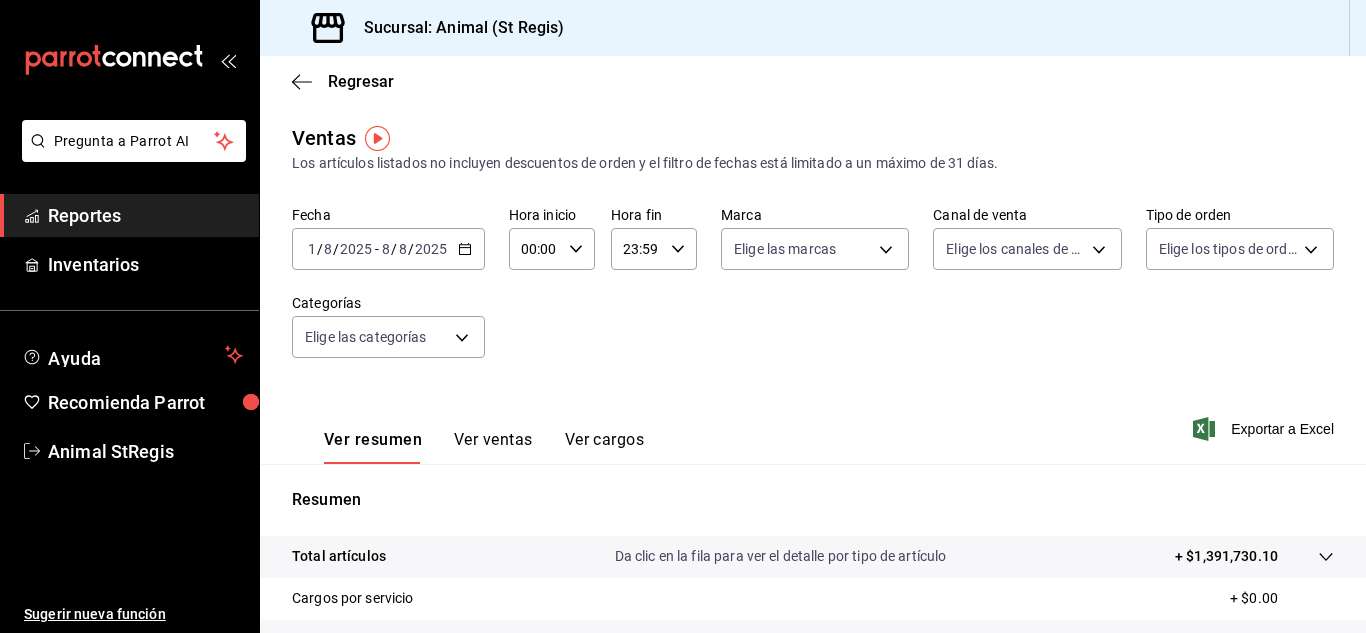 click 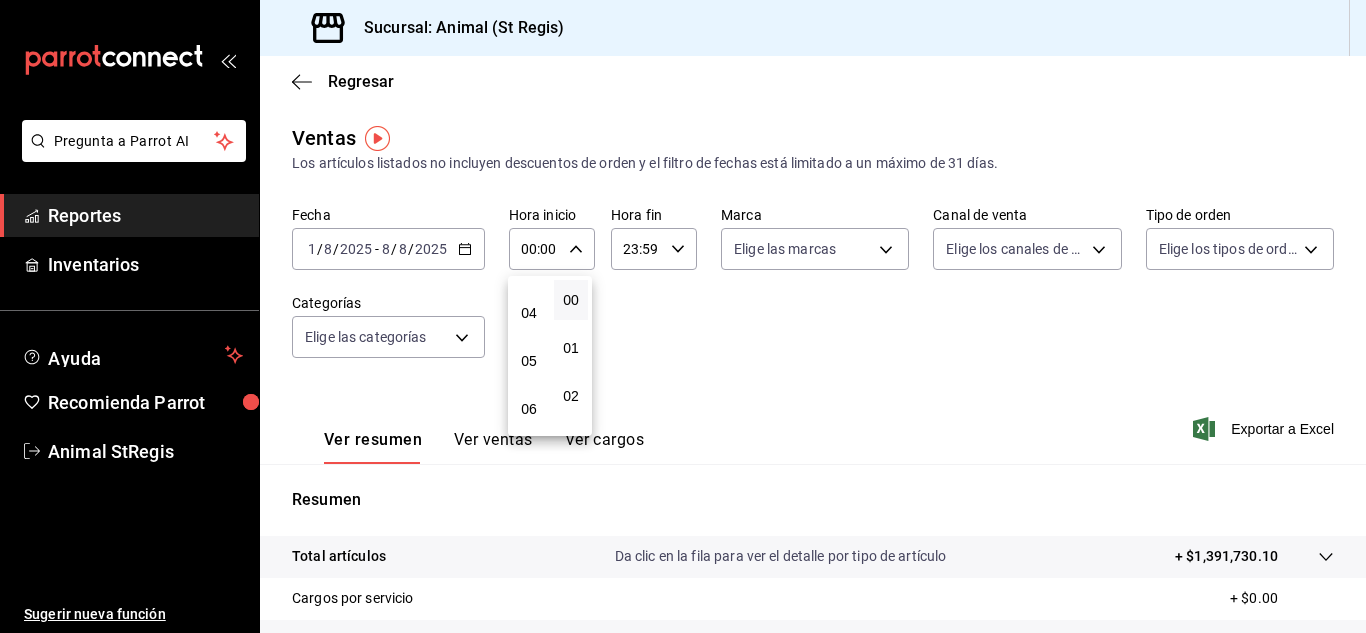 scroll, scrollTop: 180, scrollLeft: 0, axis: vertical 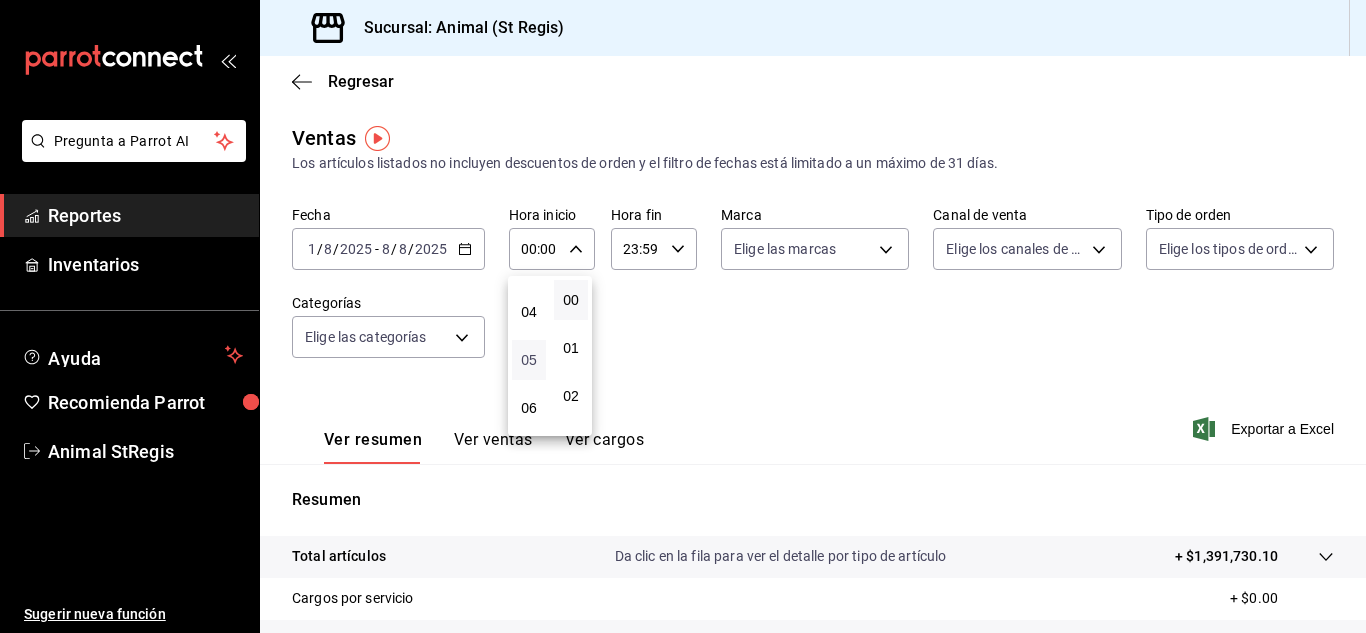 click on "05" at bounding box center [529, 360] 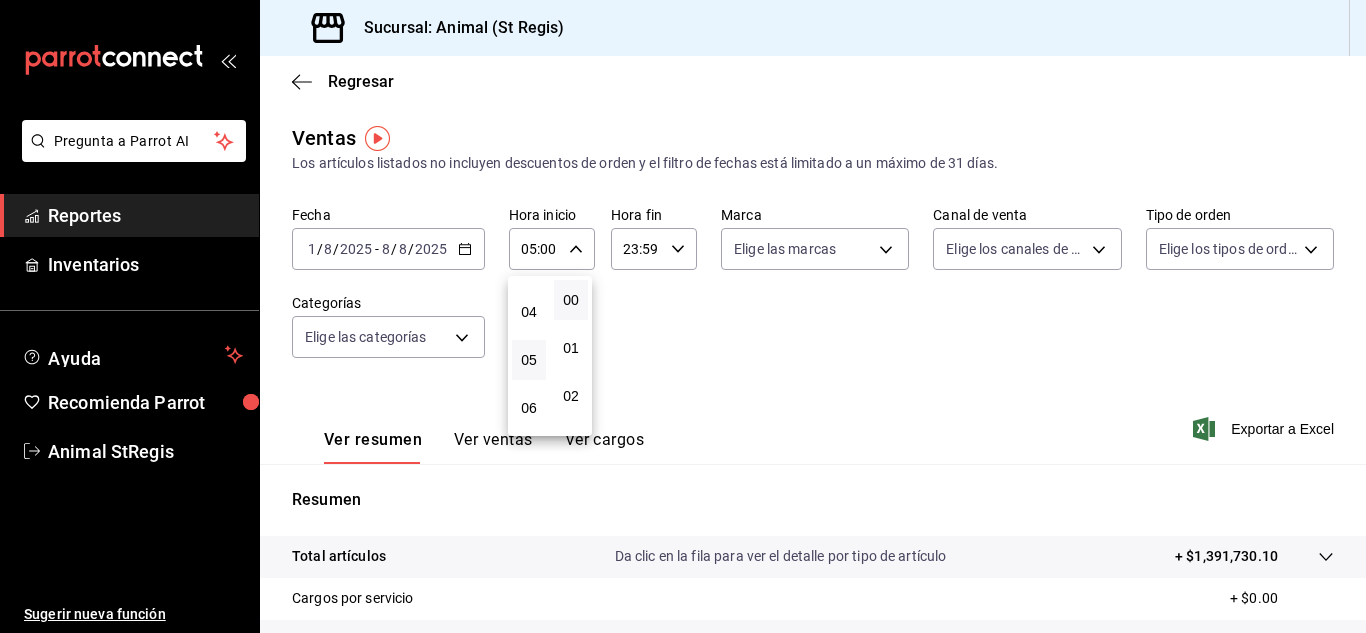 click at bounding box center (683, 316) 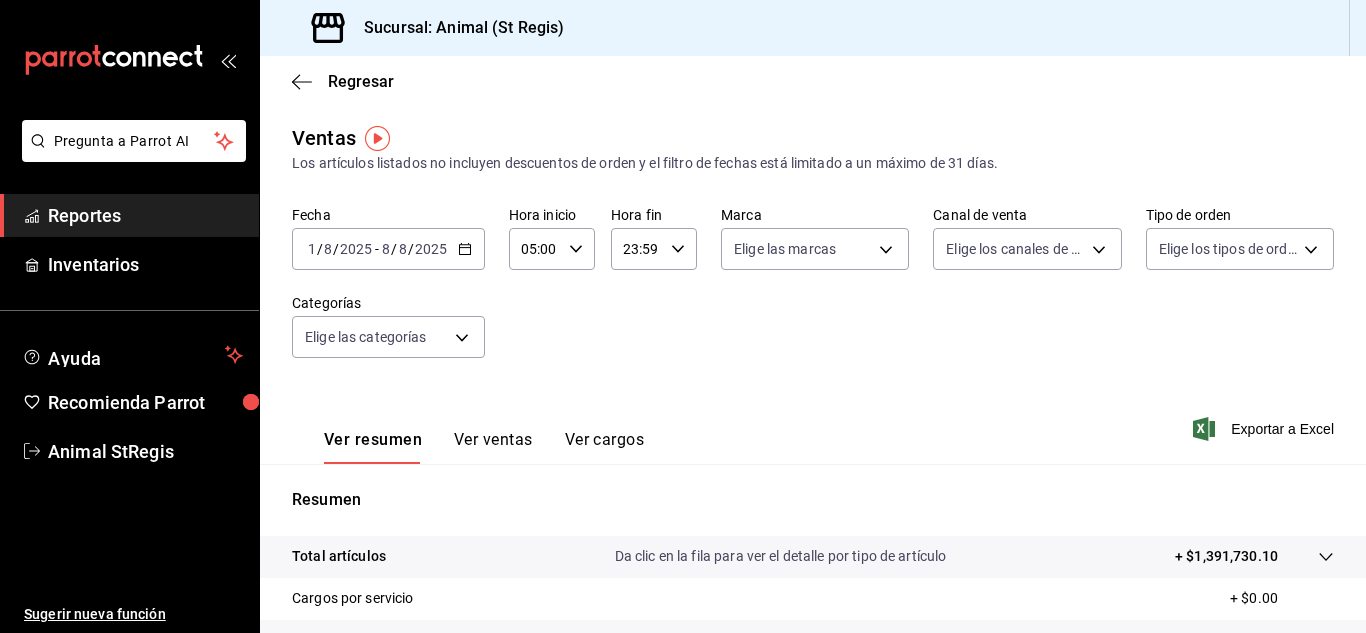 click 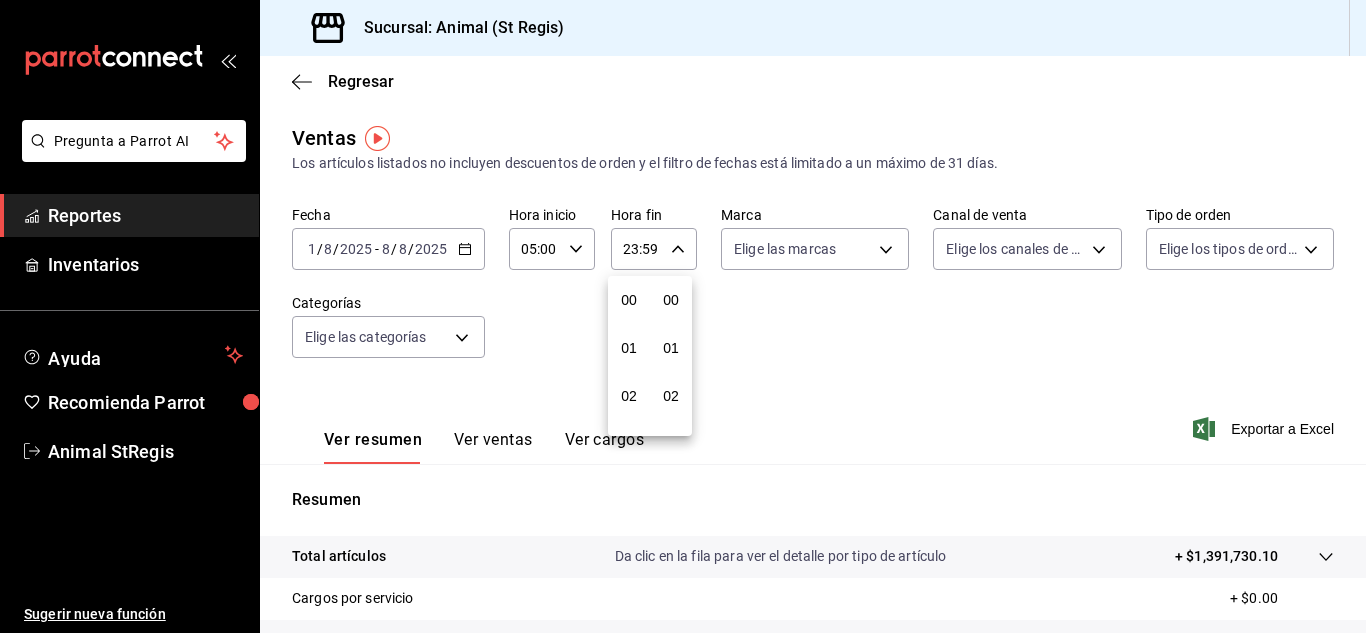 scroll, scrollTop: 992, scrollLeft: 0, axis: vertical 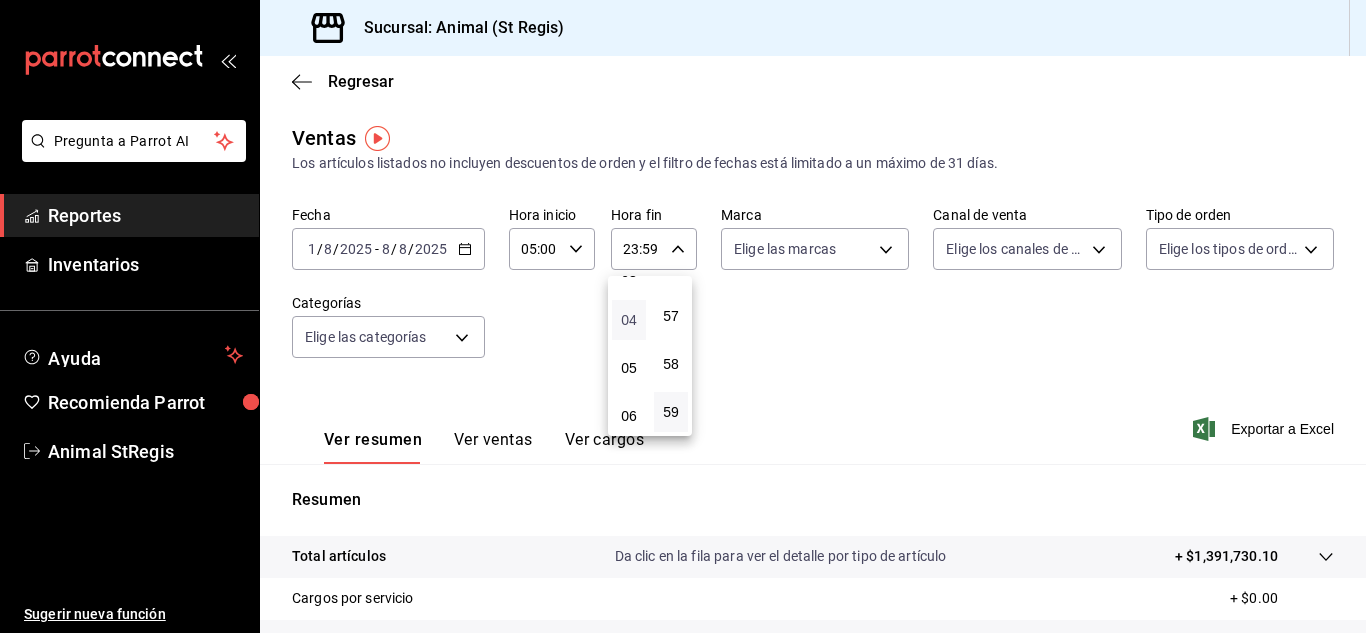 click on "04" at bounding box center (629, 320) 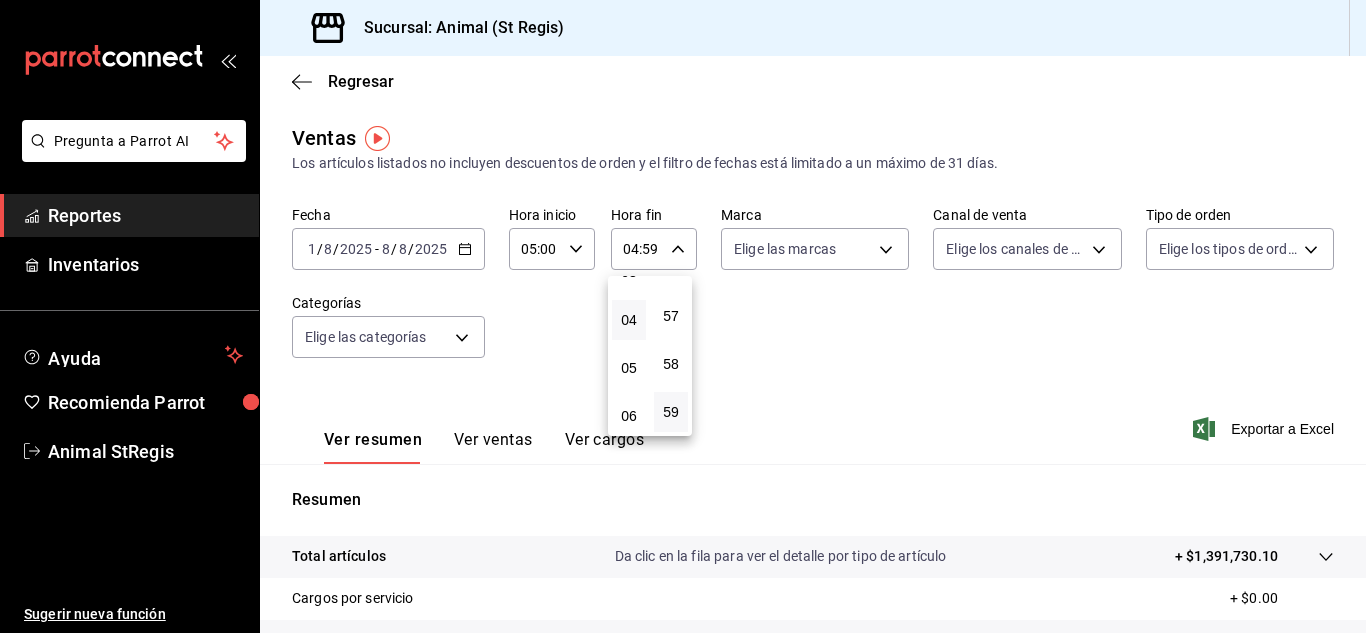 click at bounding box center [683, 316] 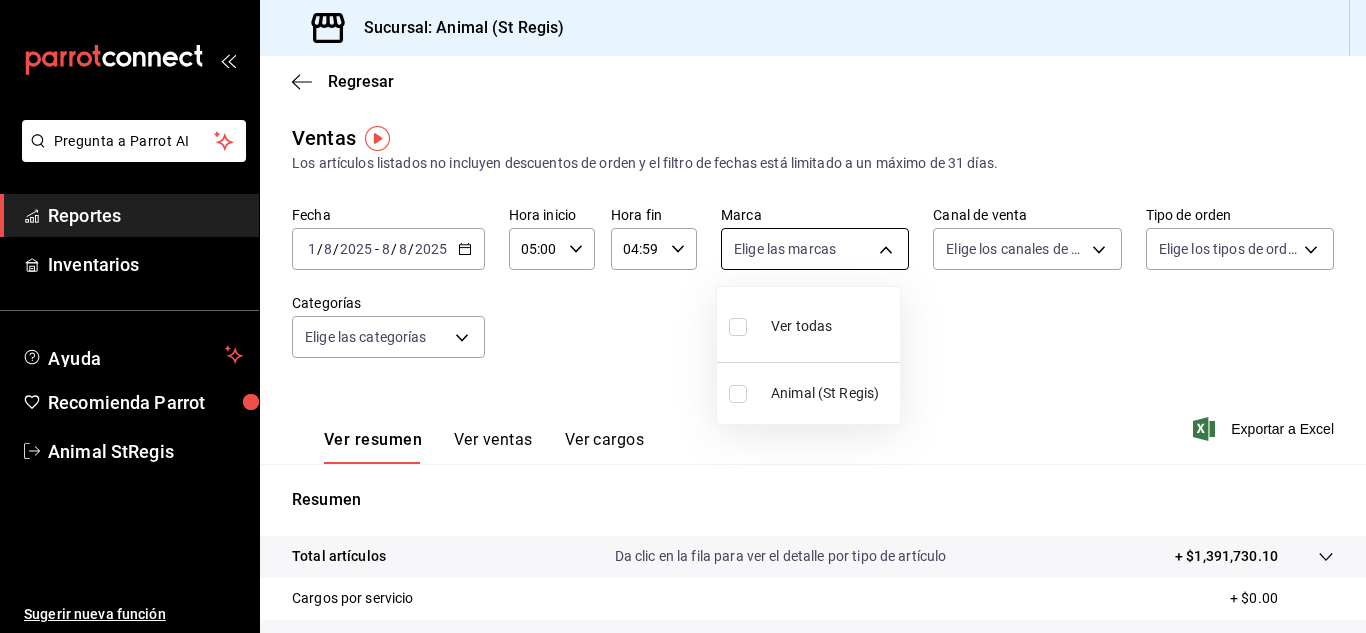 click on "Pregunta a Parrot AI Reportes   Inventarios   Ayuda Recomienda Parrot   Animal [LOCATION]   Sugerir nueva función   Sucursal: Animal ([LOCATION]) Regresar Ventas Los artículos listados no incluyen descuentos de orden y el filtro de fechas está limitado a un máximo de 31 días. Fecha [DATE] [DATE] - [DATE] [DATE] Hora inicio 05:00 Hora inicio Hora fin 04:59 Hora fin Marca Elige las marcas Canal de venta Elige los canales de venta Tipo de orden Elige los tipos de orden Categorías Elige las categorías Ver resumen Ver ventas Ver cargos Exportar a Excel Resumen Total artículos Da clic en la fila para ver el detalle por tipo de artículo + $[MONEY] Cargos por servicio + $[MONEY] Venta bruta = $[MONEY] Descuentos totales - $[MONEY] Certificados de regalo - $[MONEY] Venta total = $[MONEY] Impuestos - $[MONEY] Venta neta = $[MONEY] Texto original Valora esta traducción Tu opinión servirá para ayudar a mejorar el Traductor de Google Pregunta a Parrot AI Reportes" at bounding box center (683, 316) 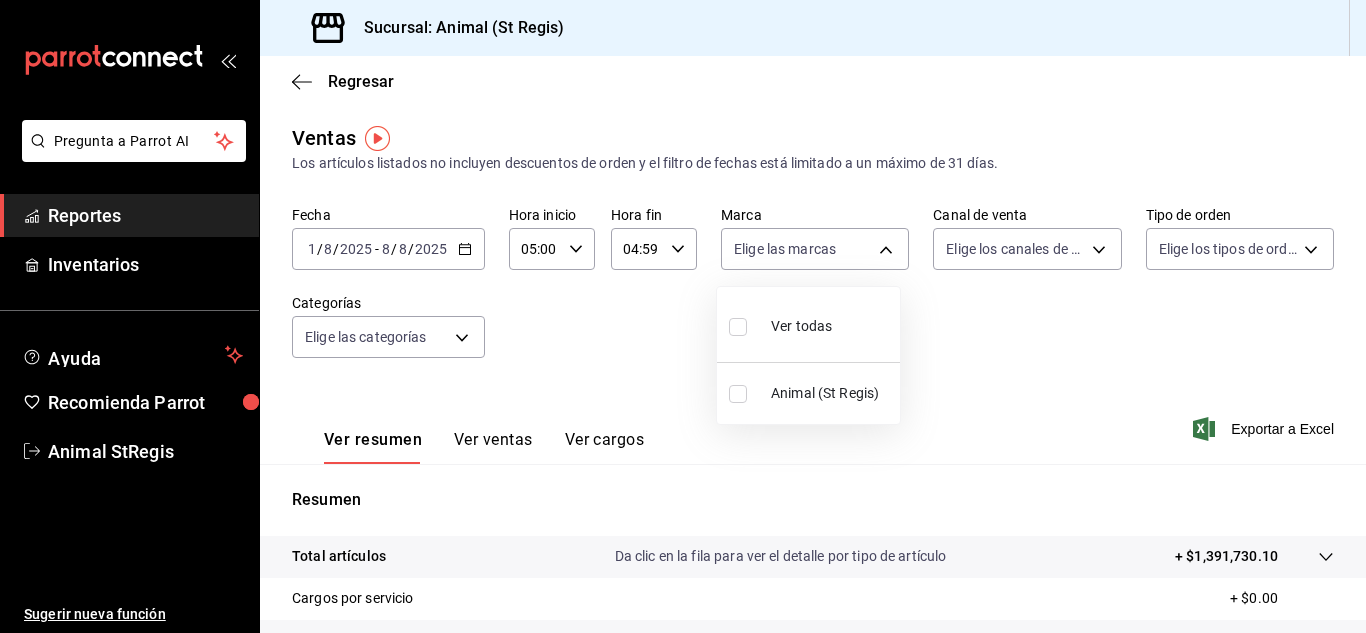 click on "Ver todas" at bounding box center [801, 326] 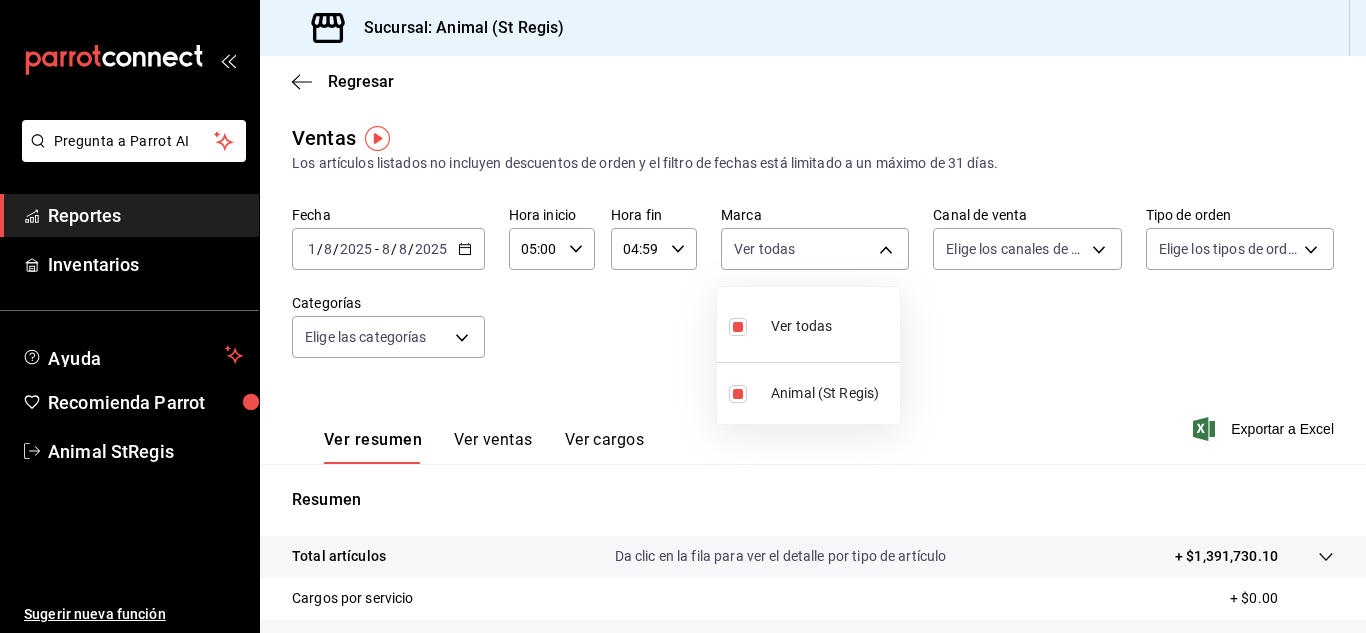 click at bounding box center (683, 316) 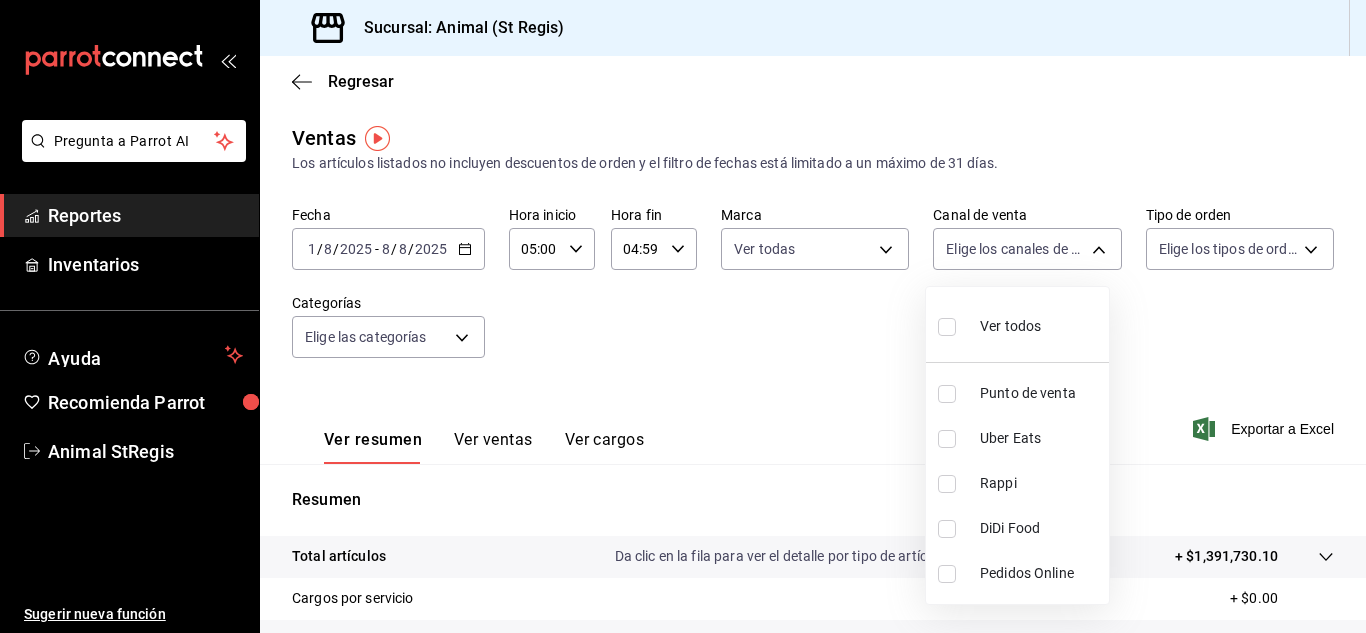 click on "Pregunta a Parrot AI Reportes   Inventarios   Ayuda Recomienda Parrot   Animal [LOCATION]   Sugerir nueva función   Sucursal: Animal ([LOCATION]) Regresar Ventas Los artículos listados no incluyen descuentos de orden y el filtro de fechas está limitado a un máximo de 31 días. Fecha [DATE] [DATE] - [DATE] [DATE] Hora inicio 05:00 Hora inicio Hora fin 04:59 Hora fin Marca Ver todas [UUID] Canal de venta Ver todos PARROT,UBER_EATS,RAPPI,DIDI_FOOD,ONLINE Tipo de orden Elige los tipos de orden Categorías Elige las categorías Ver resumen Ver ventas Ver cargos Exportar a Excel Resumen Total artículos Da clic en la fila para ver el detalle por tipo de artículo + $[MONEY] Cargos por servicio + $[MONEY] Venta bruta = $[MONEY] Descuentos totales - $[MONEY] Certificados de regalo - $[MONEY] Venta total = $[MONEY] Impuestos - $[MONEY] Venta neta = $[MONEY] Texto original Valora esta traducción Tu opinión servirá para ayudar a mejorar el Traductor de Google Pregunta a Parrot AI Reportes   Inventarios   Ayuda" at bounding box center (683, 316) 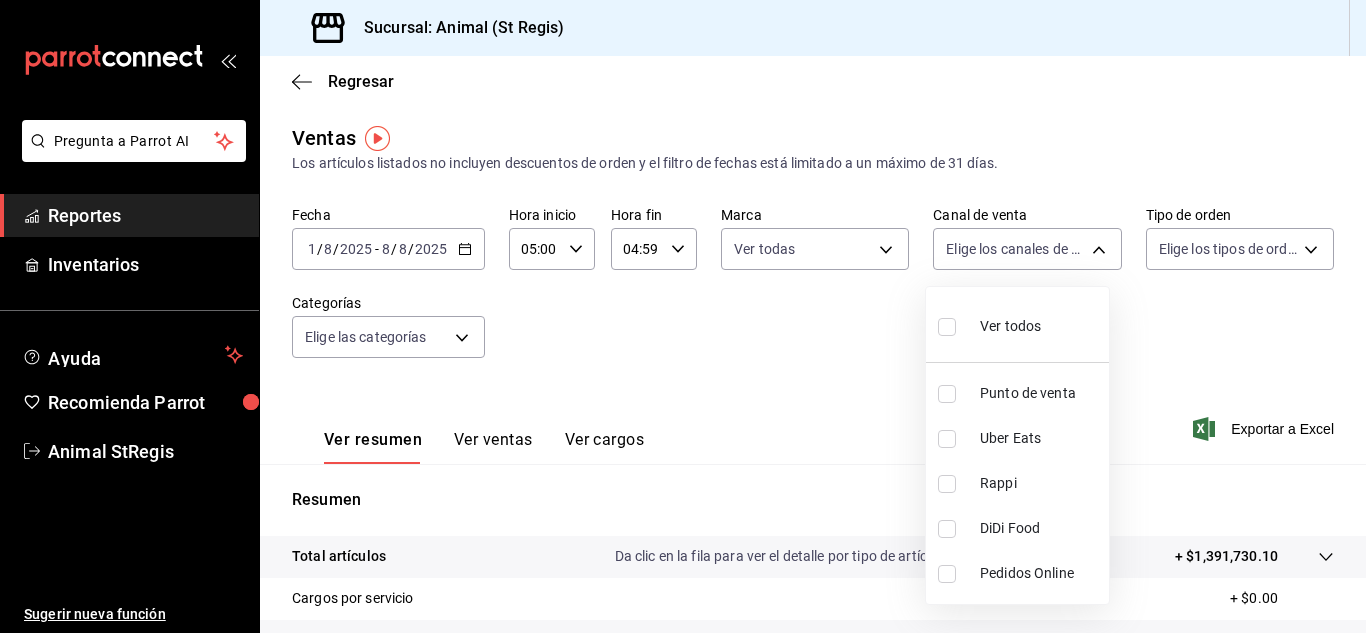click on "Ver todos" at bounding box center (1010, 326) 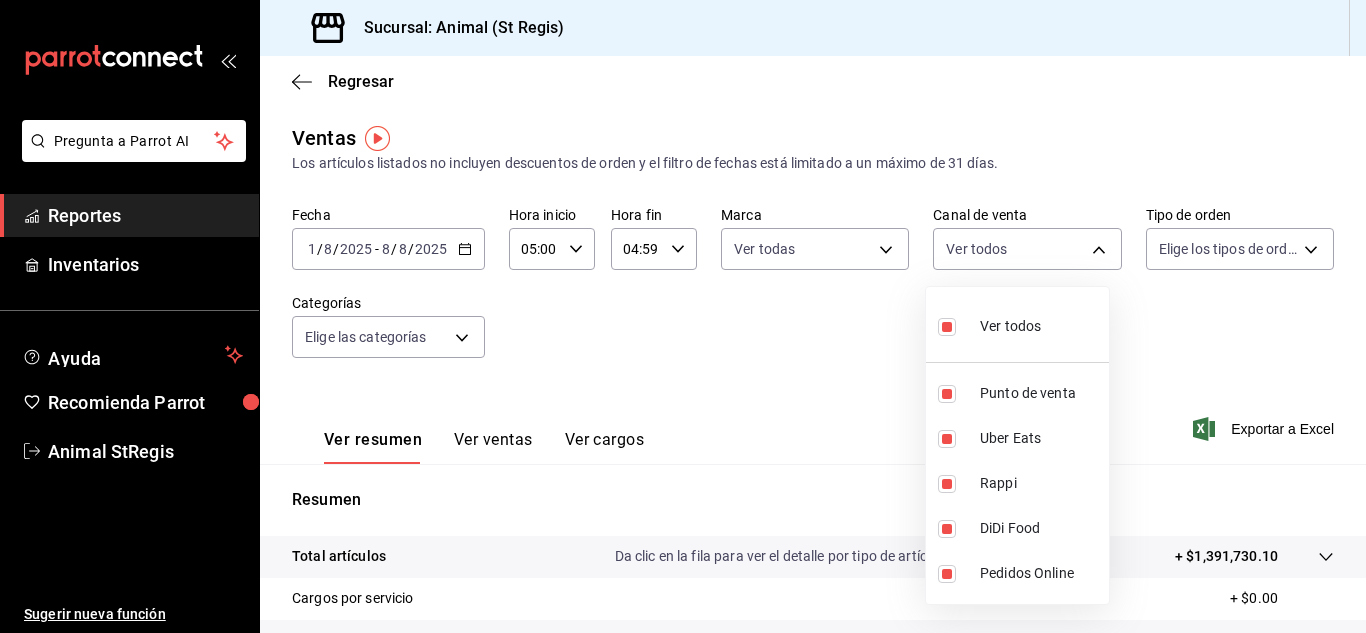 click at bounding box center (683, 316) 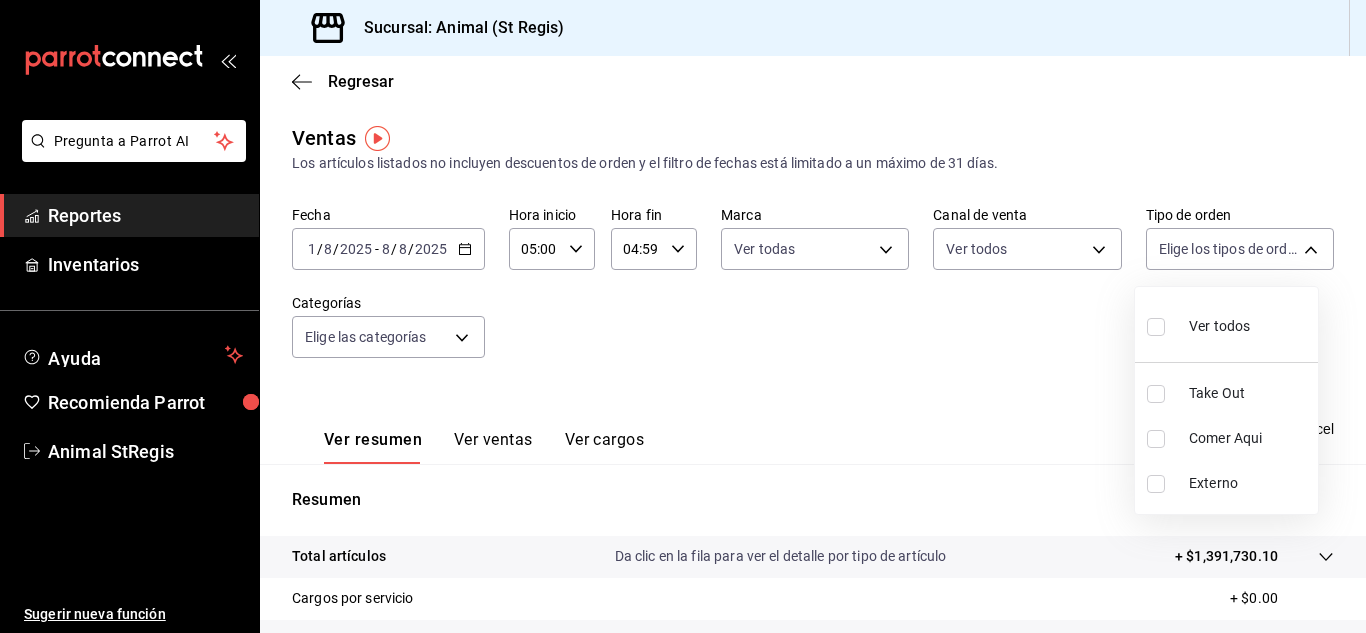 click on "Pregunta a Parrot AI Reportes   Inventarios   Ayuda Recomienda Parrot   Animal [LOCATION]   Sugerir nueva función   Sucursal: Animal ([LOCATION]) Regresar Ventas Los artículos listados no incluyen descuentos de orden y el filtro de fechas está limitado a un máximo de 31 días. Fecha [DATE] [DATE] - [DATE] [DATE] Hora inicio 05:00 Hora inicio Hora fin 04:59 Hora fin Marca Ver todas [UUID] Canal de venta Ver todos PARROT,UBER_EATS,RAPPI,DIDI_FOOD,ONLINE Tipo de orden Elige los tipos de orden Categorías Elige las categorías Ver resumen Ver ventas Ver cargos Exportar a Excel Resumen Total artículos Da clic en la fila para ver el detalle por tipo de artículo + $[MONEY] Cargos por servicio + $[MONEY] Venta bruta = $[MONEY] Descuentos totales - $[MONEY] Certificados de regalo - $[MONEY] Venta total = $[MONEY] Impuestos - $[MONEY] Venta neta = $[MONEY] Texto original Valora esta traducción Pregunta a Parrot AI Reportes   Inventarios   Ayuda" at bounding box center [683, 316] 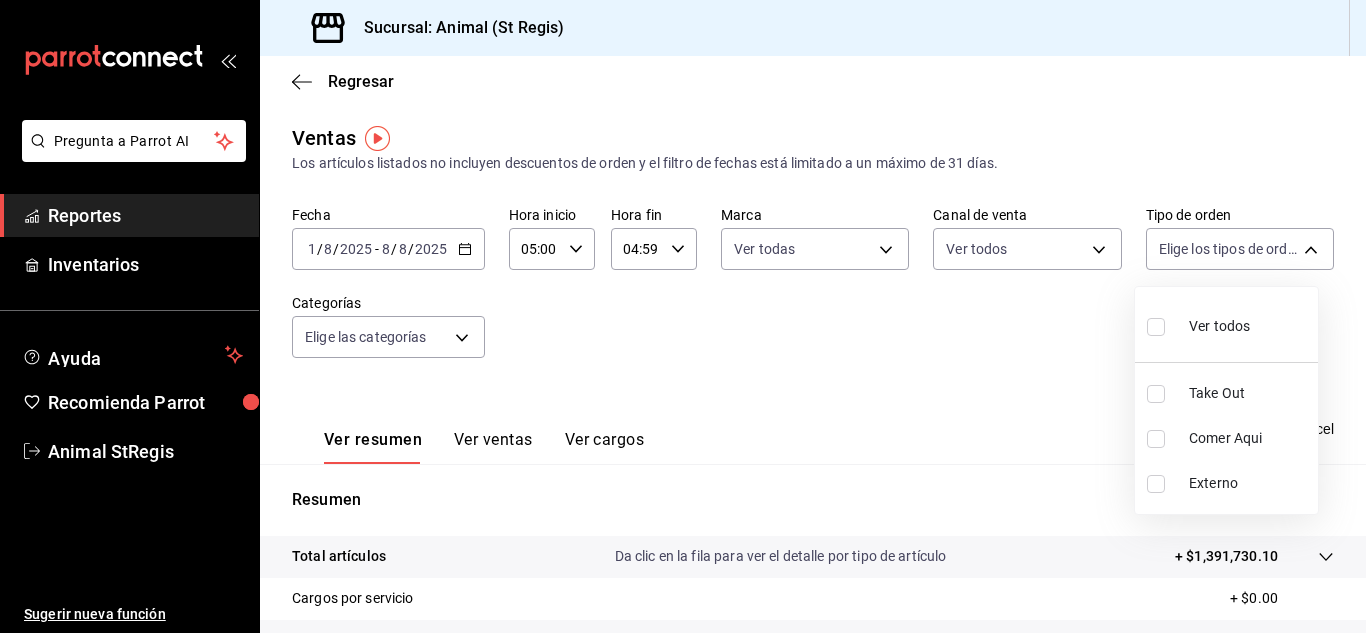 click on "Ver todos" at bounding box center (1219, 326) 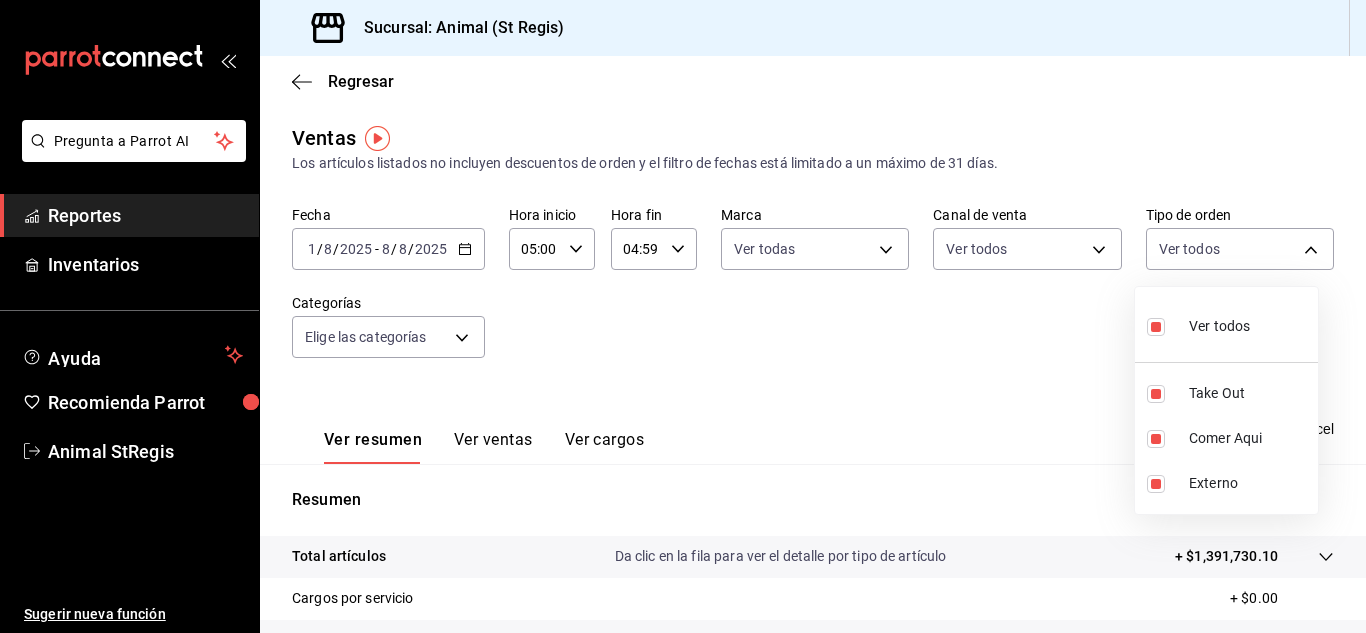 click at bounding box center (683, 316) 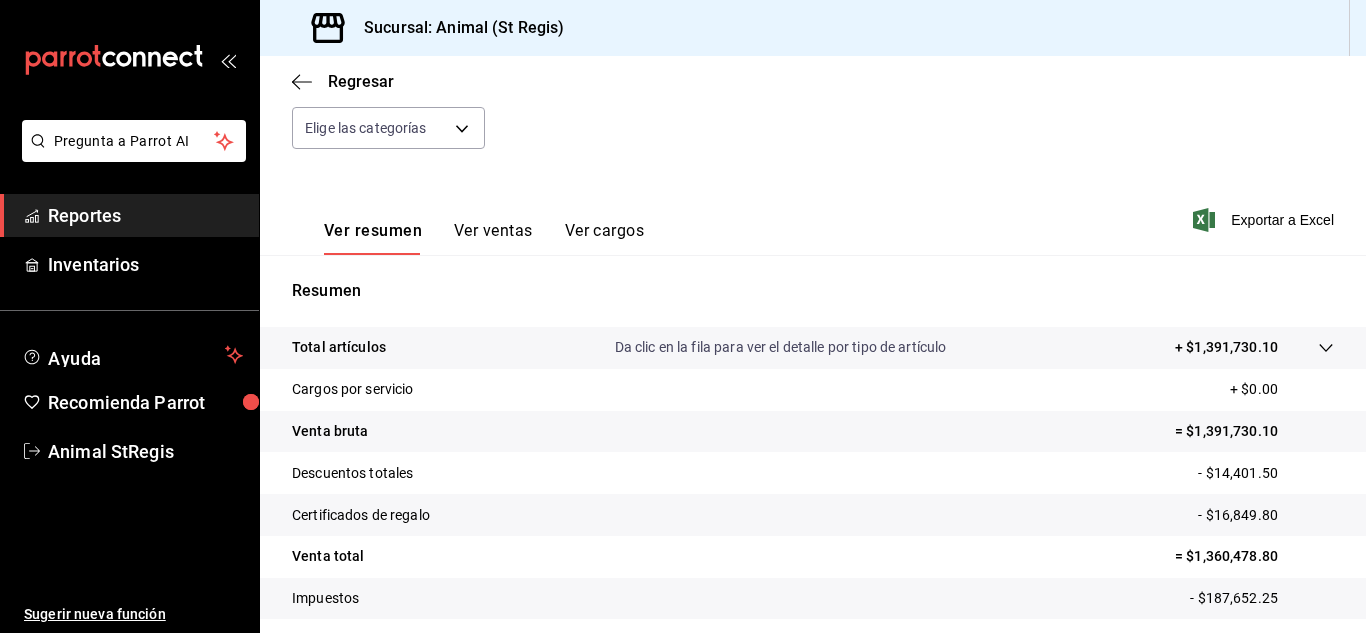 scroll, scrollTop: 217, scrollLeft: 0, axis: vertical 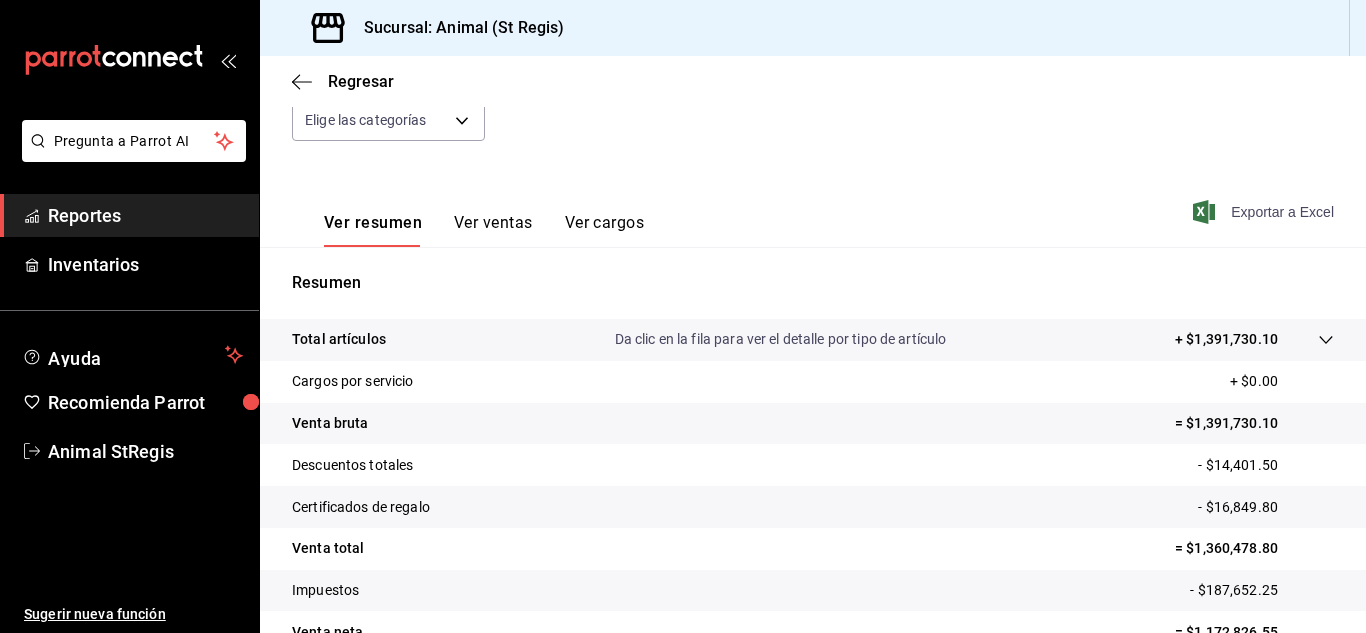 click on "Exportar a Excel" at bounding box center (1265, 212) 